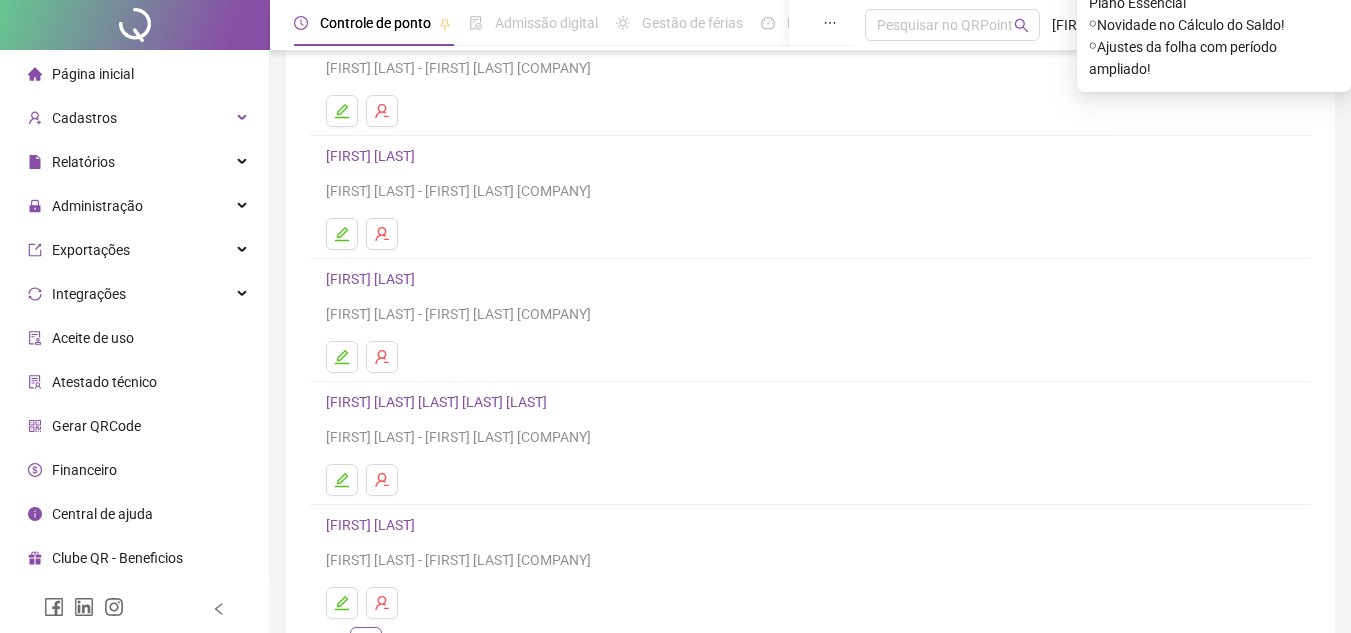 scroll, scrollTop: 198, scrollLeft: 0, axis: vertical 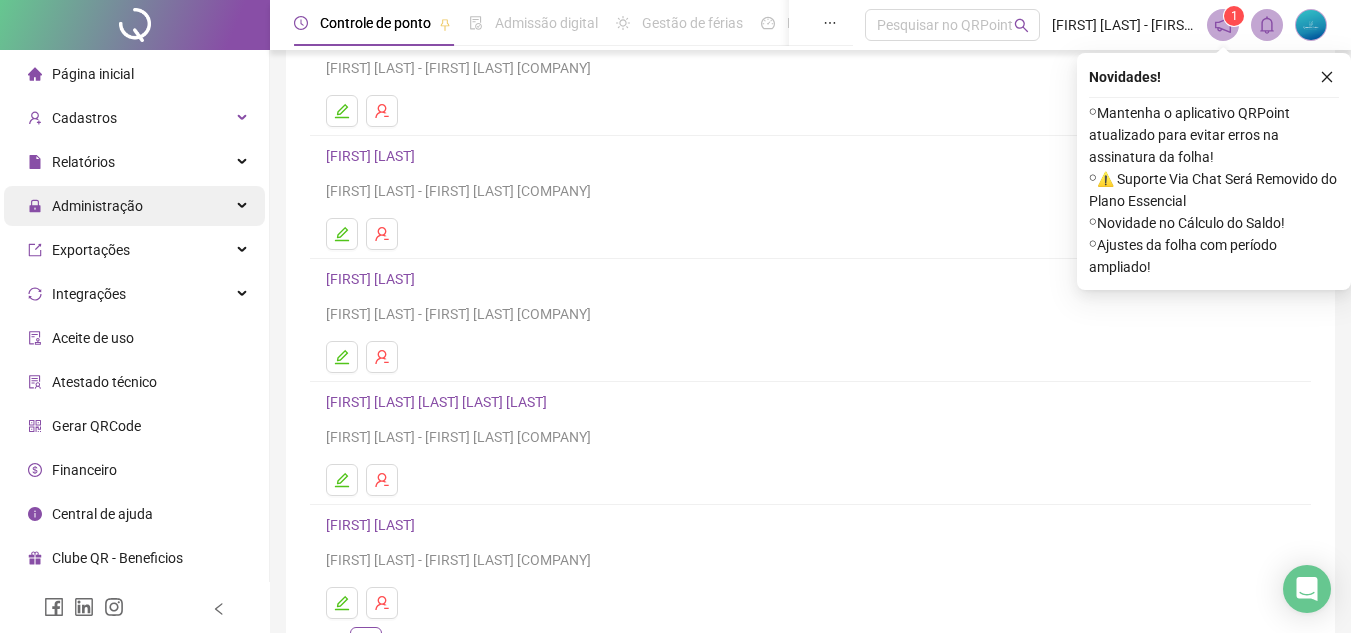 click on "Administração" at bounding box center (134, 206) 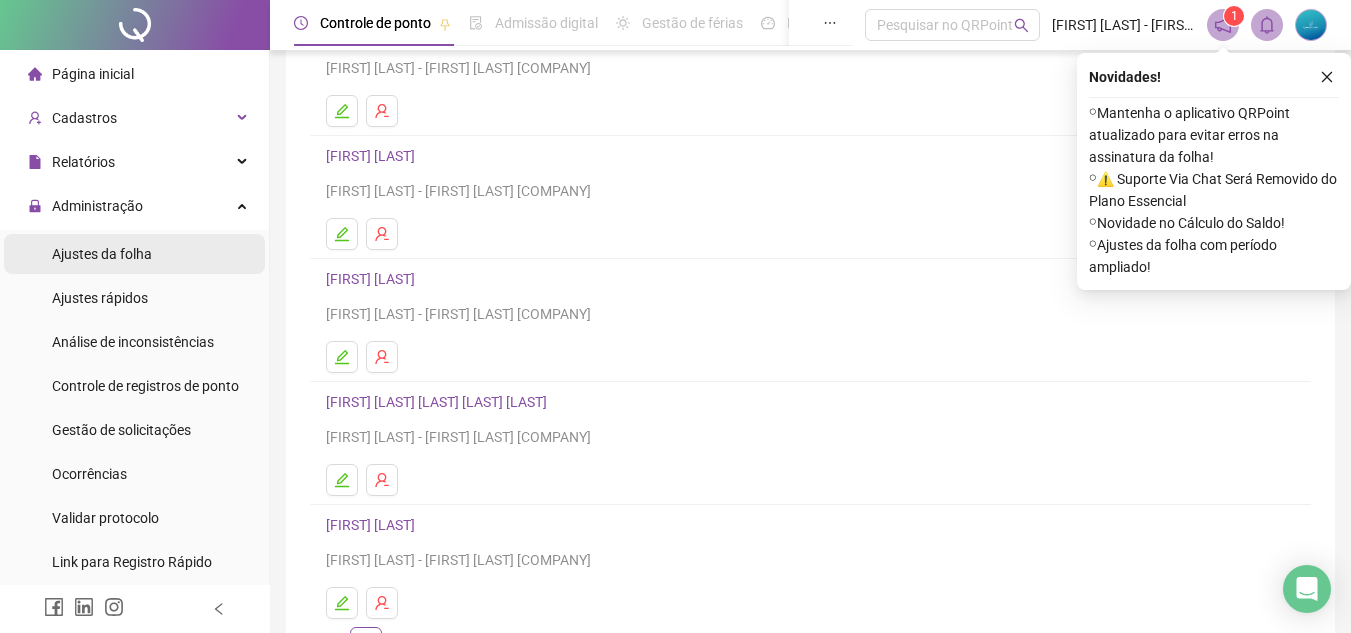 click on "Ajustes da folha" at bounding box center (134, 254) 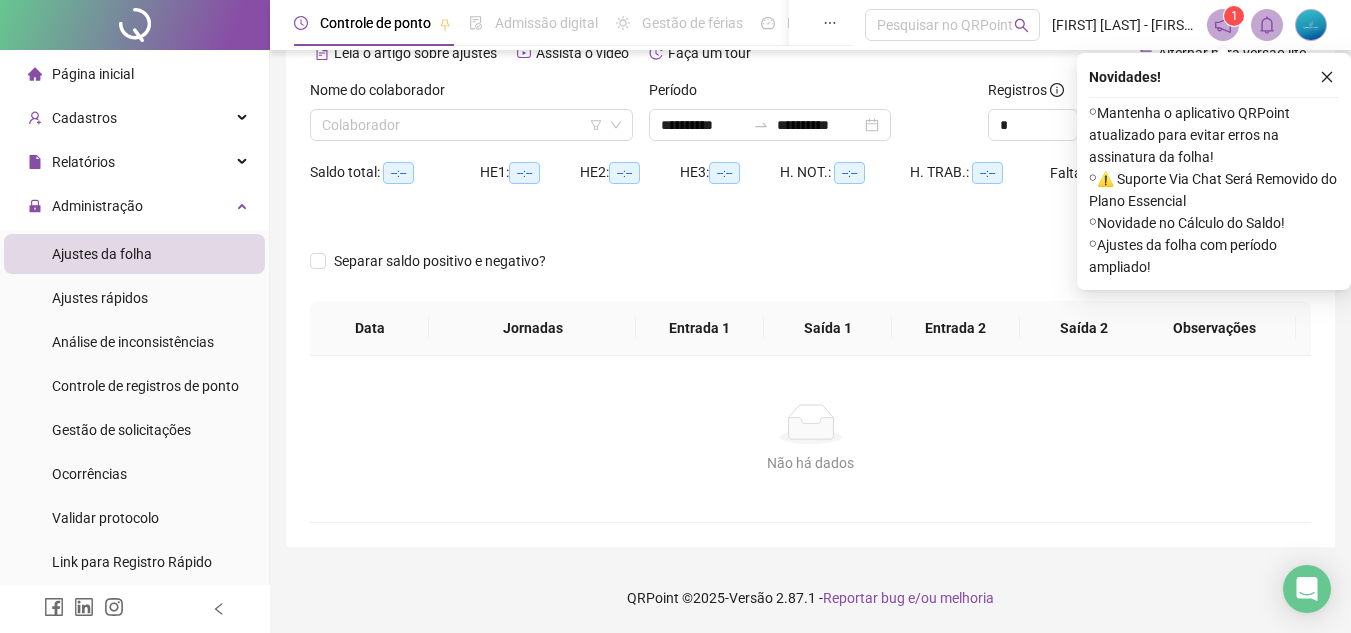 scroll, scrollTop: 105, scrollLeft: 0, axis: vertical 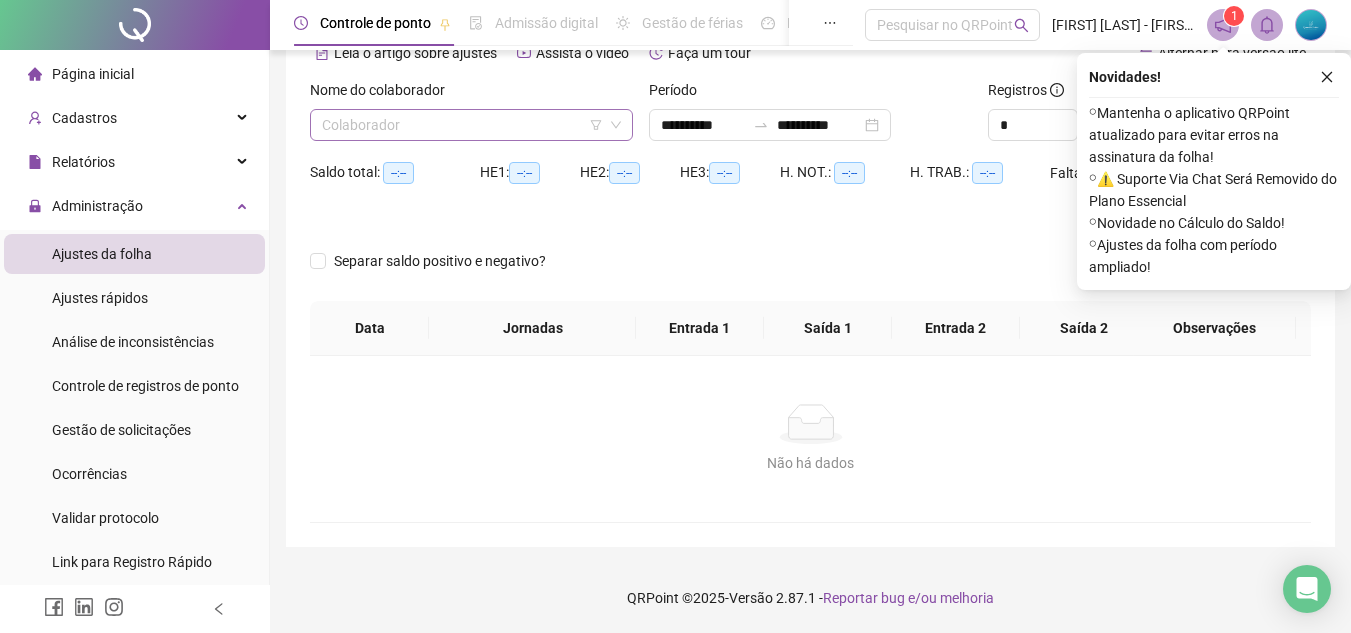 click at bounding box center (465, 125) 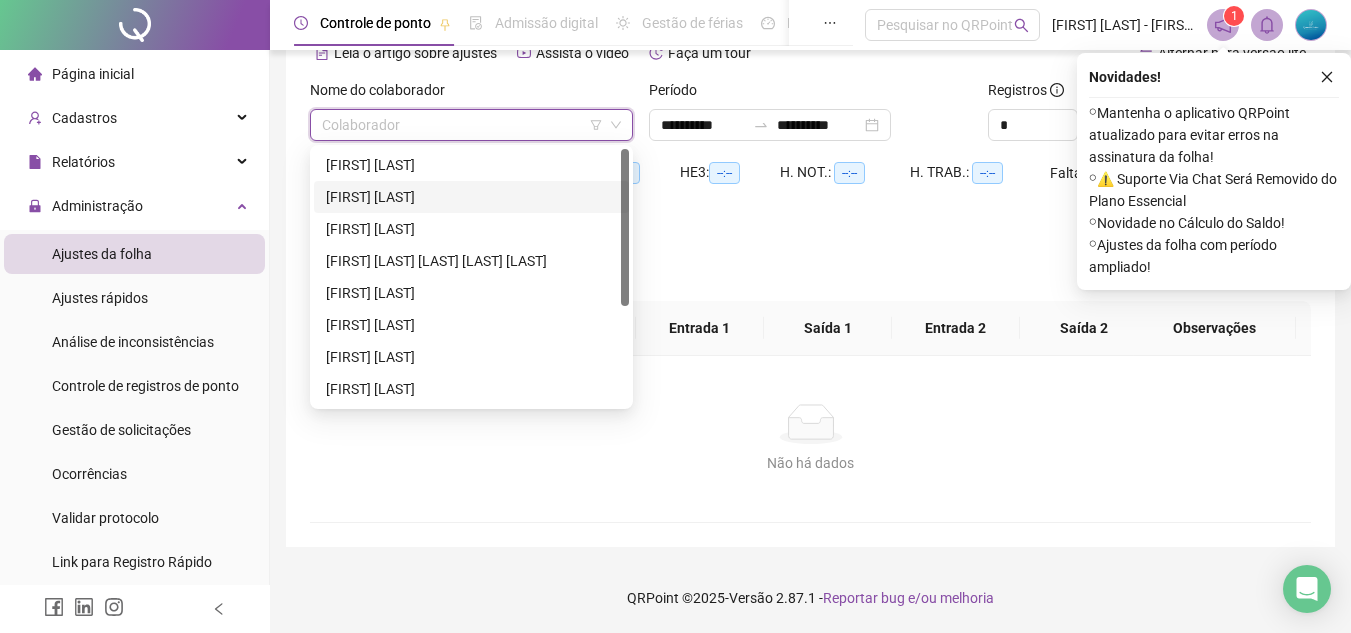 drag, startPoint x: 467, startPoint y: 190, endPoint x: 484, endPoint y: 186, distance: 17.464249 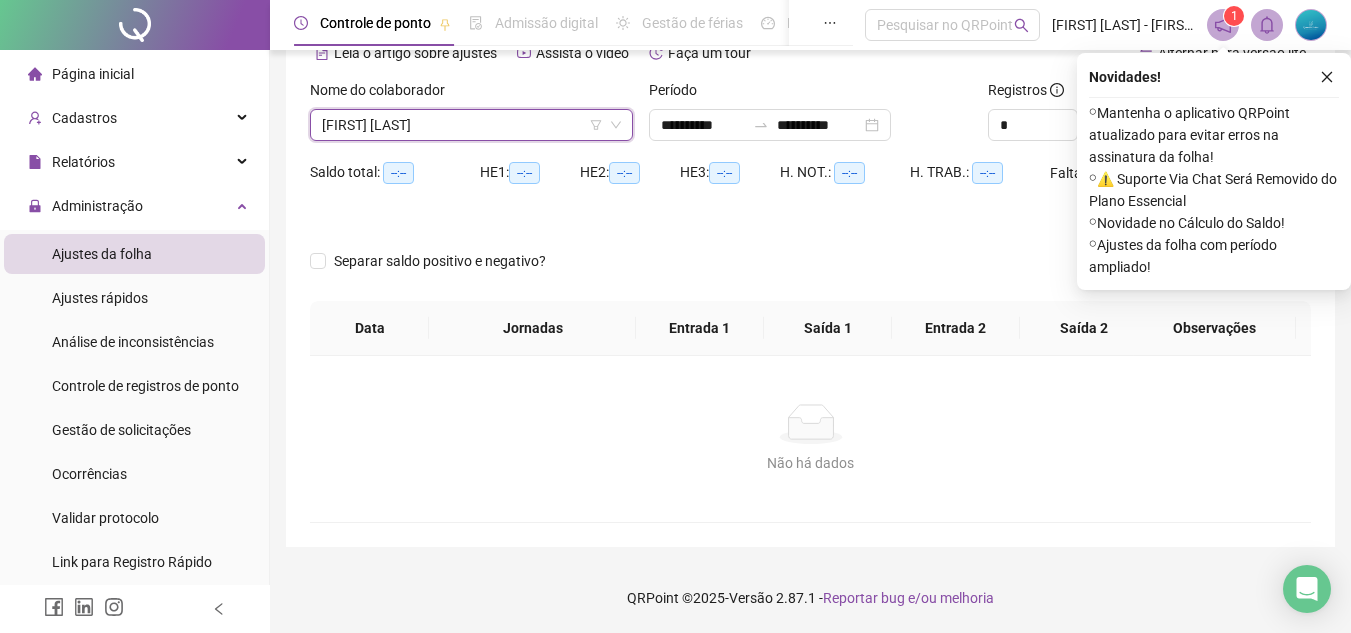 click 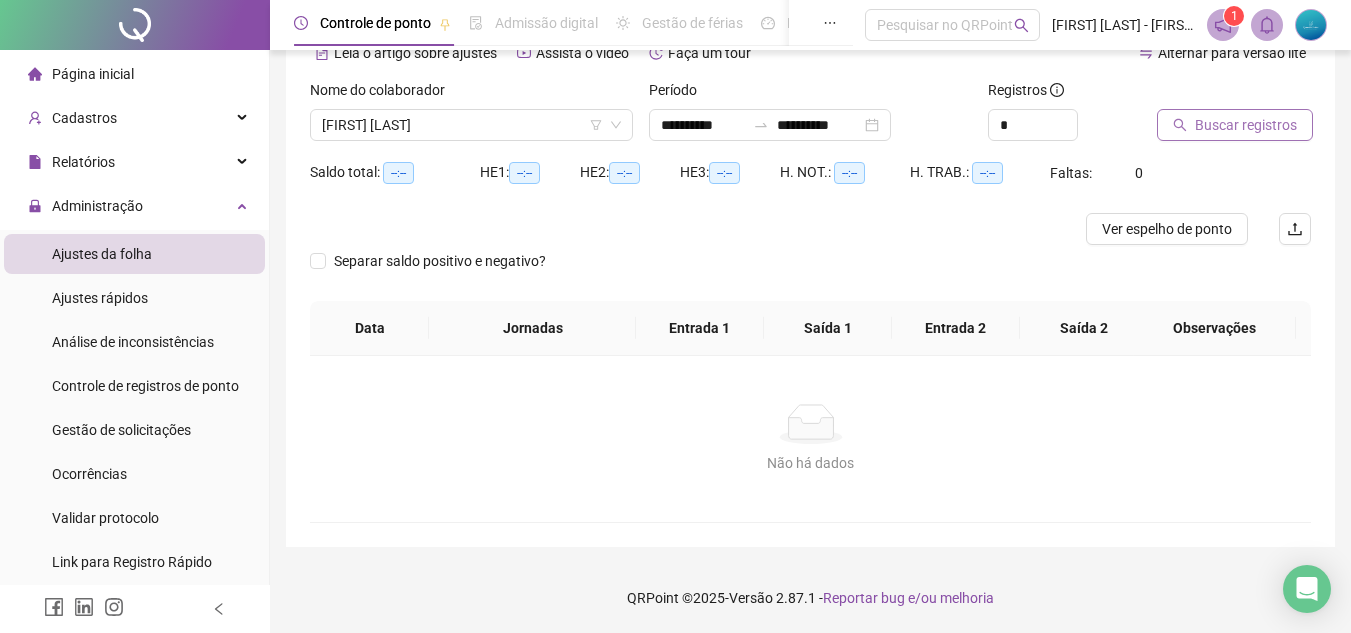 click on "Buscar registros" at bounding box center (1246, 125) 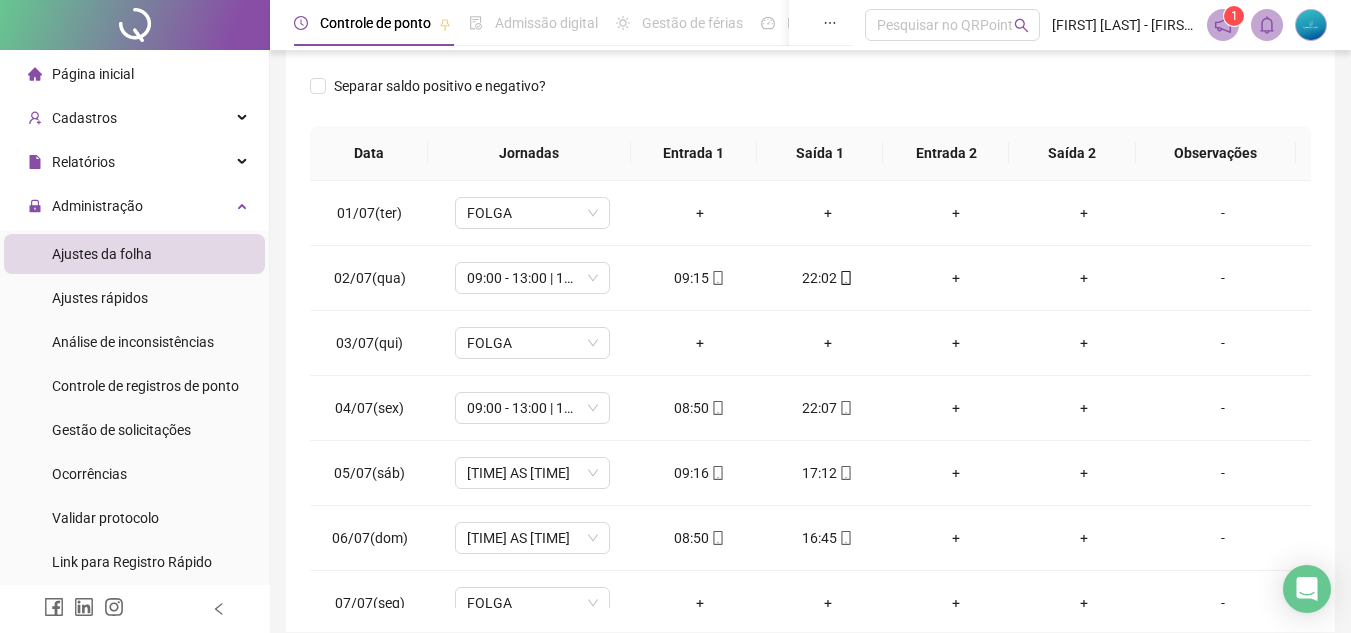 scroll, scrollTop: 305, scrollLeft: 0, axis: vertical 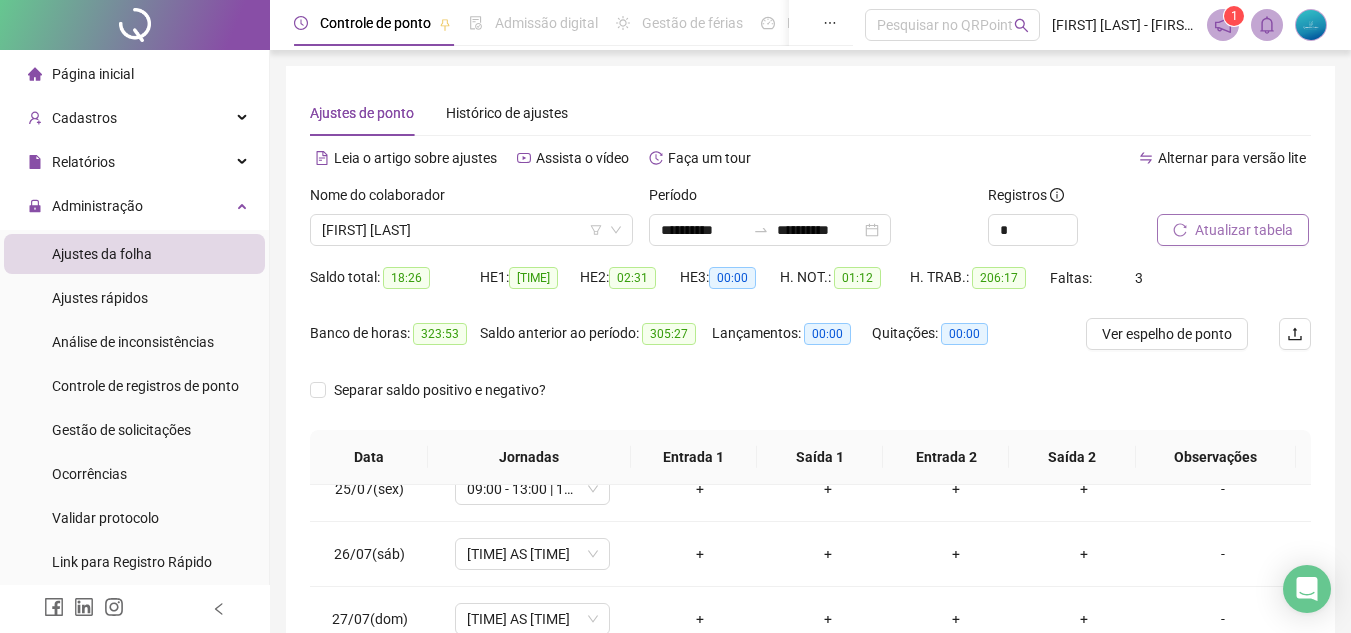 click on "Atualizar tabela" at bounding box center (1244, 230) 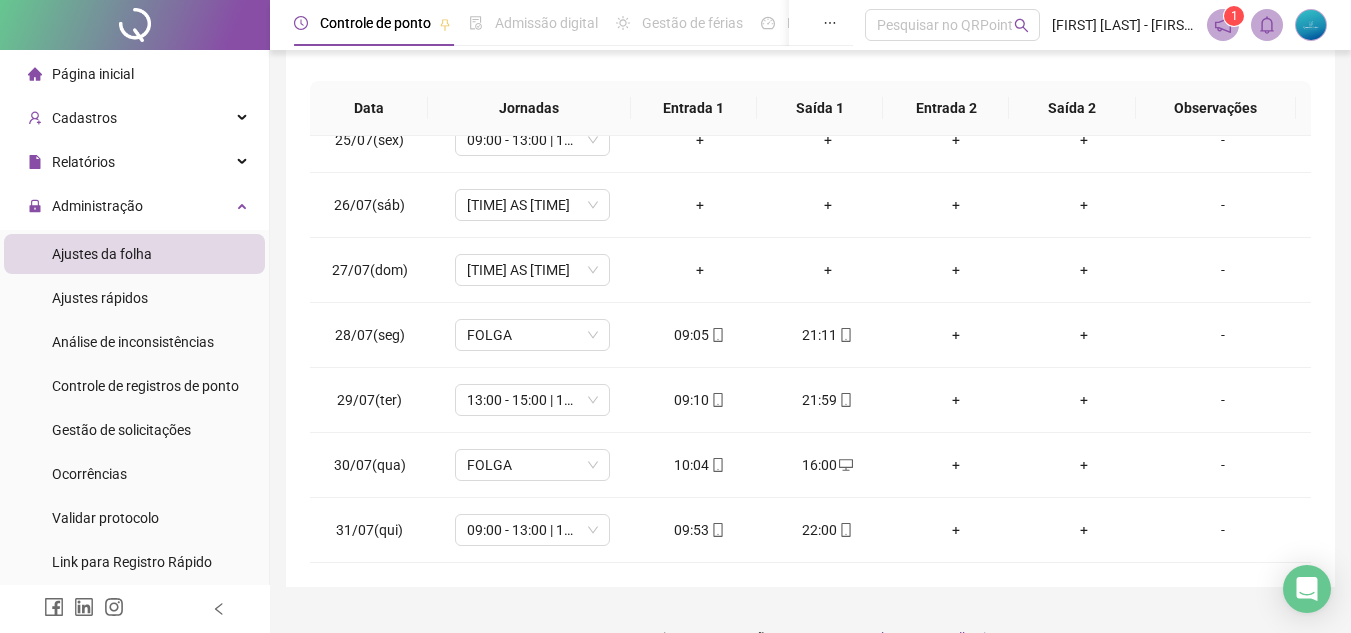 scroll, scrollTop: 389, scrollLeft: 0, axis: vertical 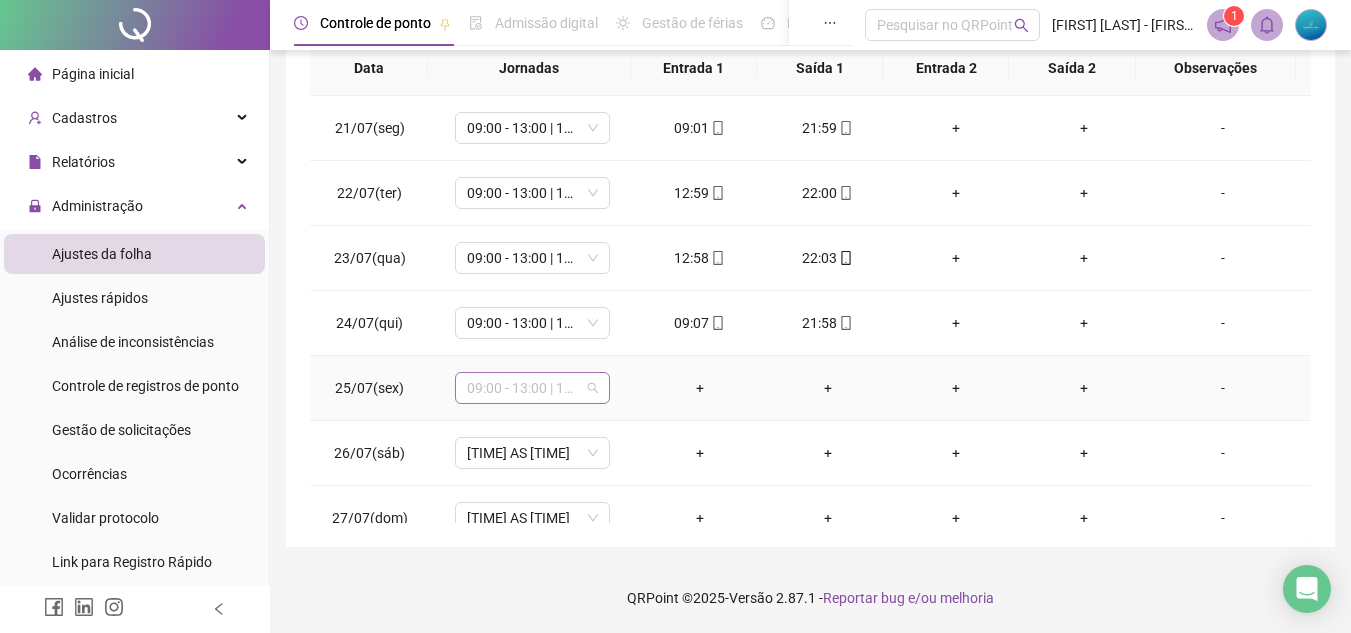 click on "09:00 - 13:00 | 15:00 - 22:00" at bounding box center [532, 388] 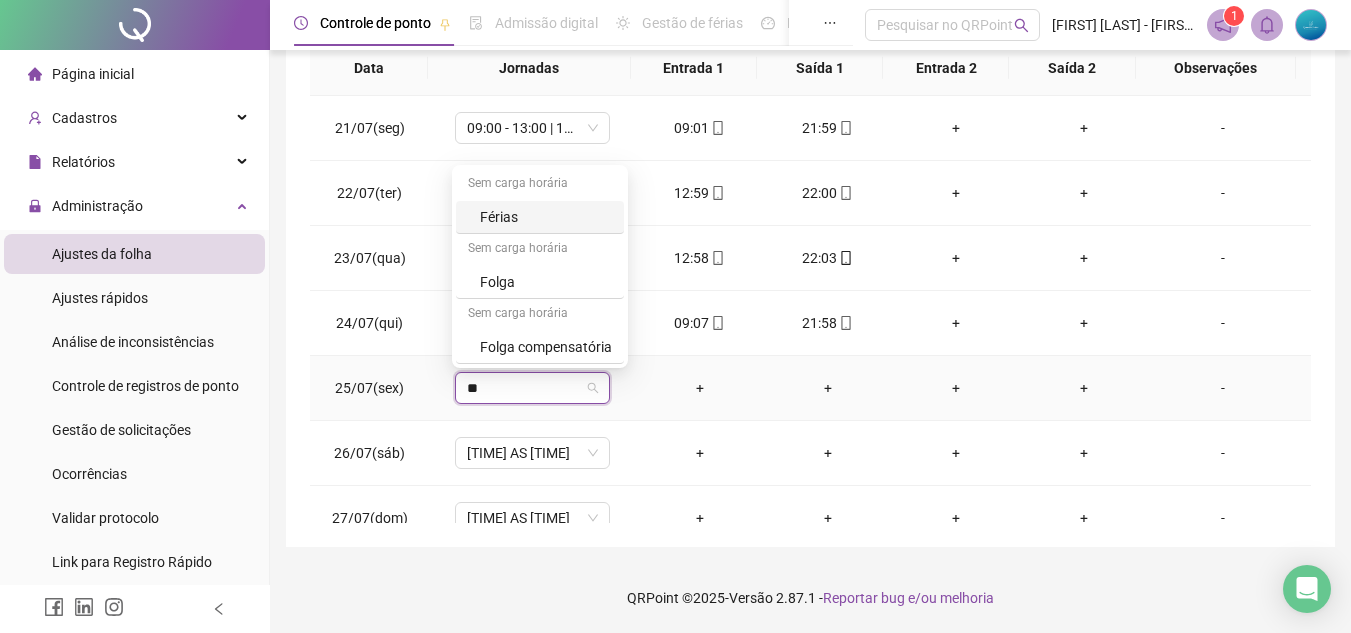 type on "***" 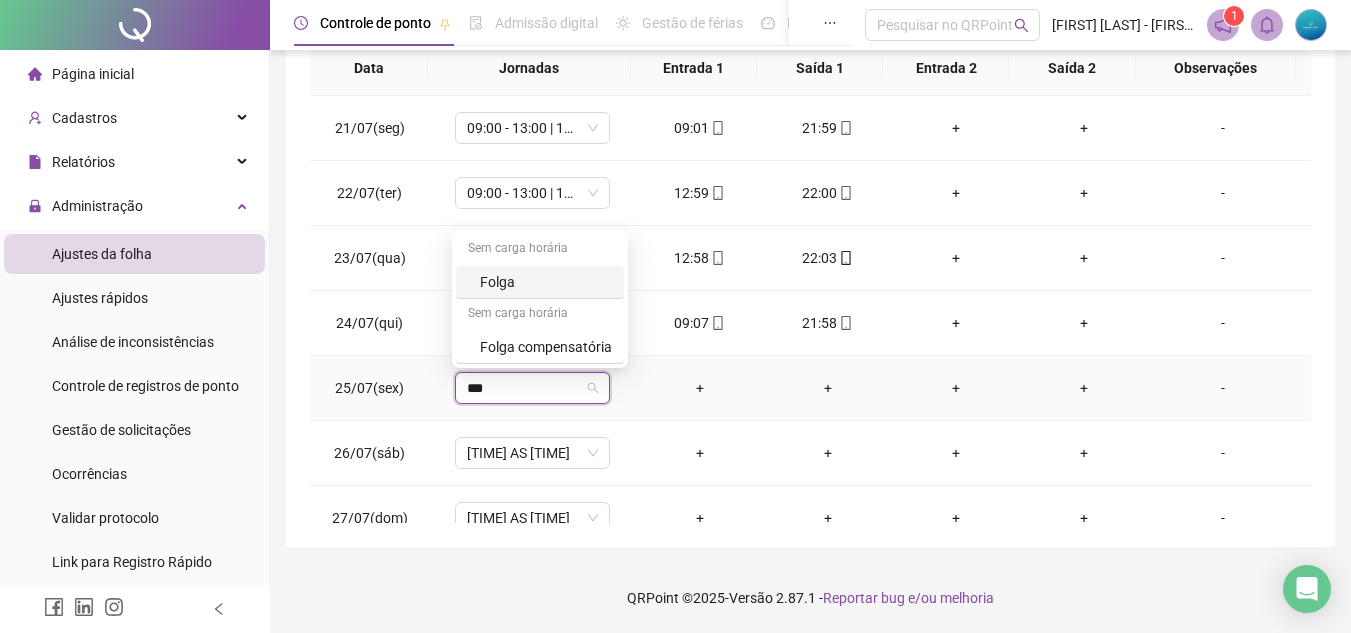 type 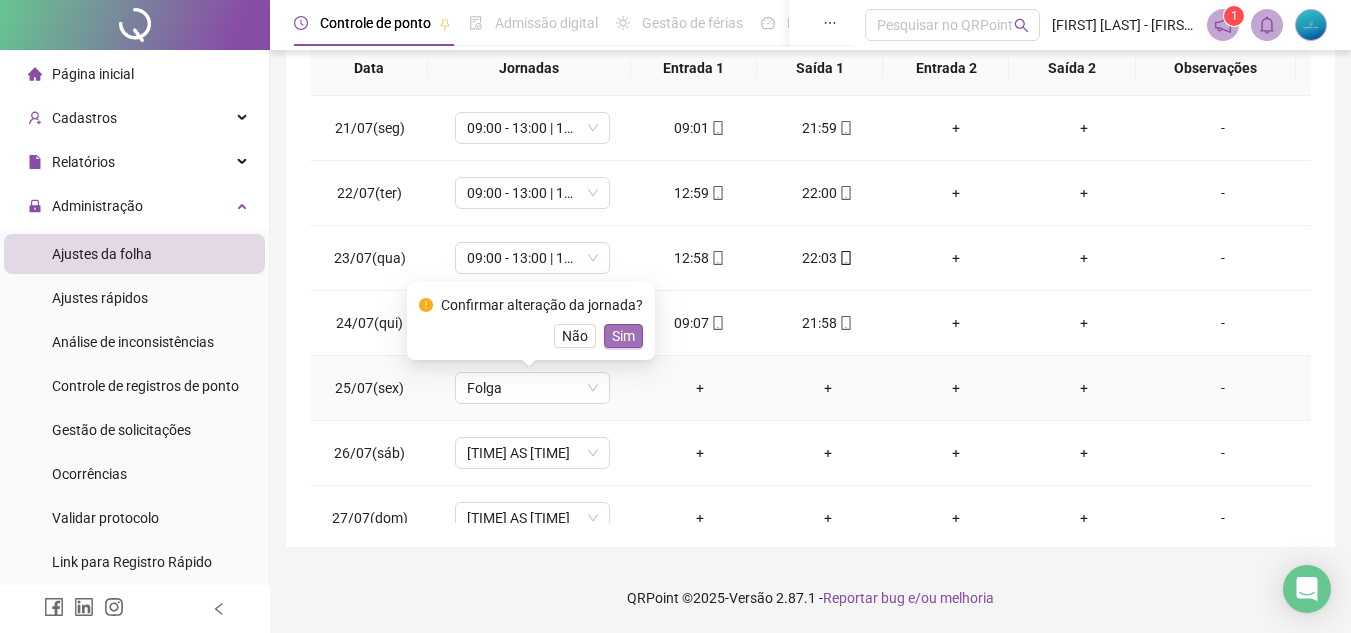 click on "Sim" at bounding box center [623, 336] 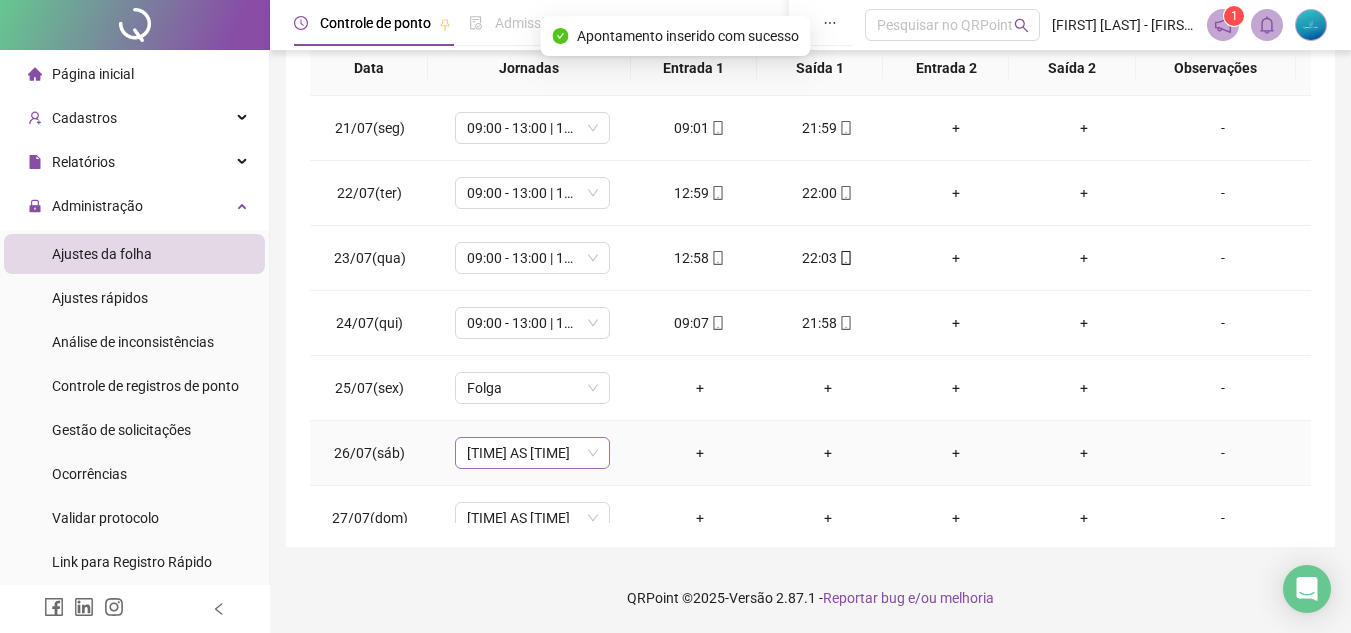 click on "[TIME] AS [TIME]" at bounding box center (532, 453) 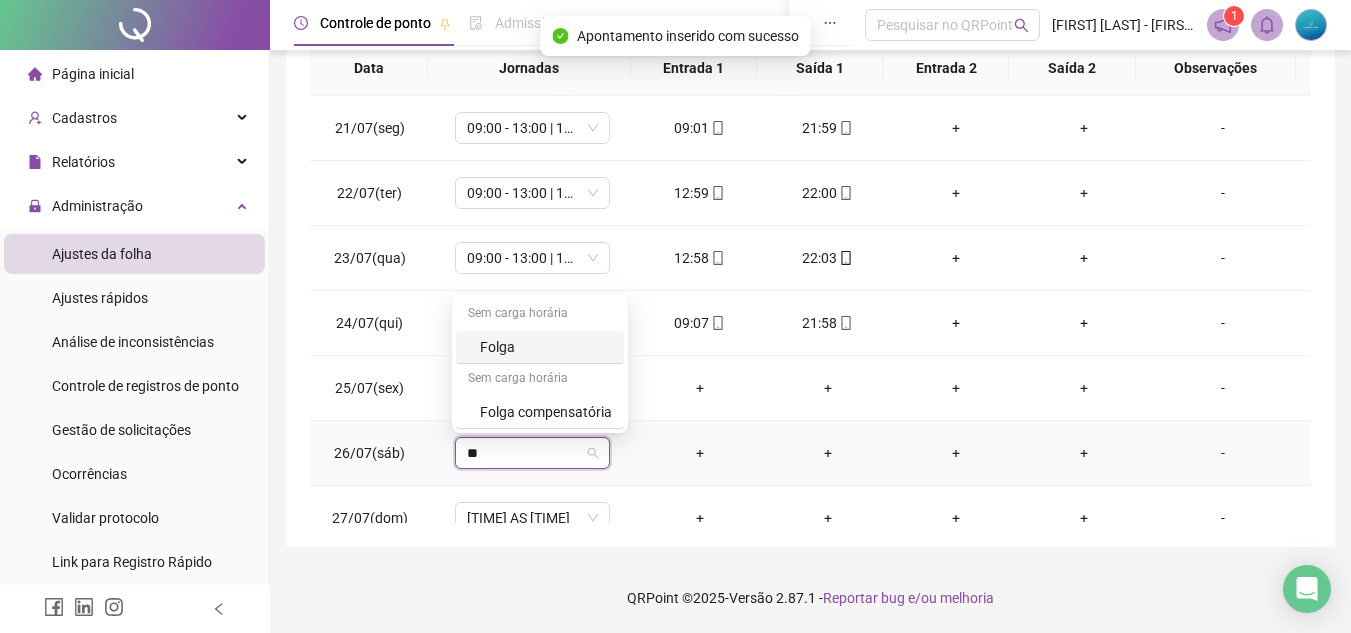 type on "***" 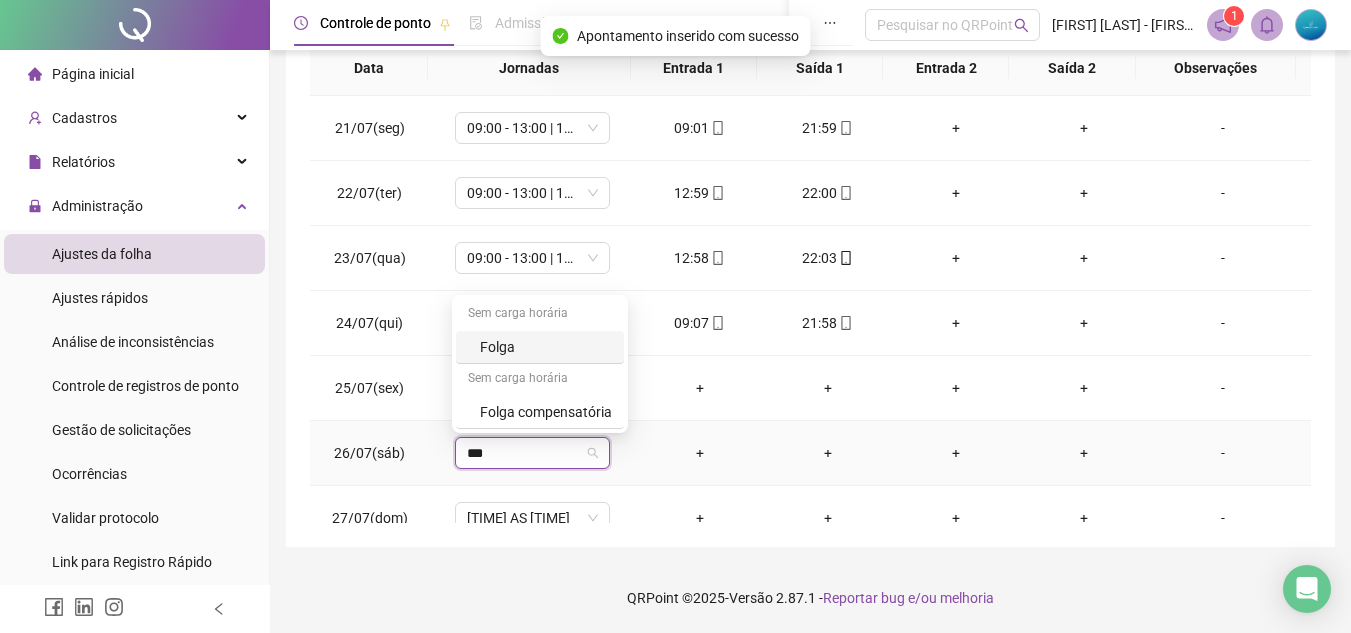 type 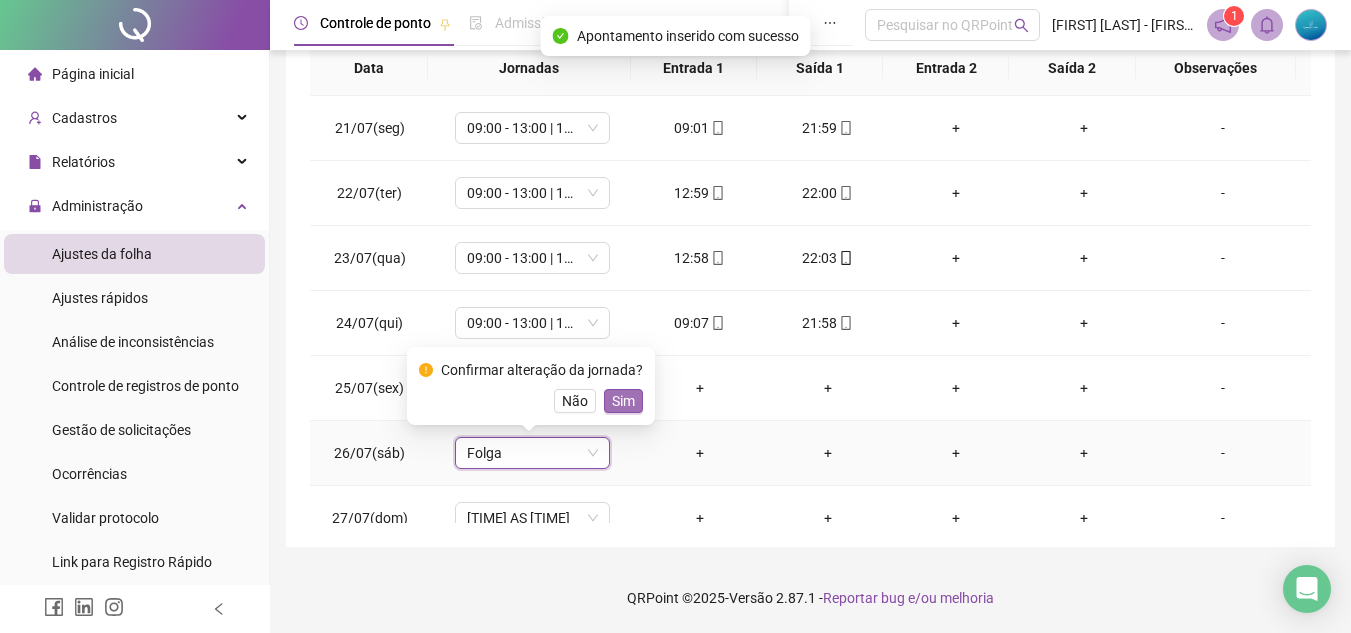 click on "Sim" at bounding box center (623, 401) 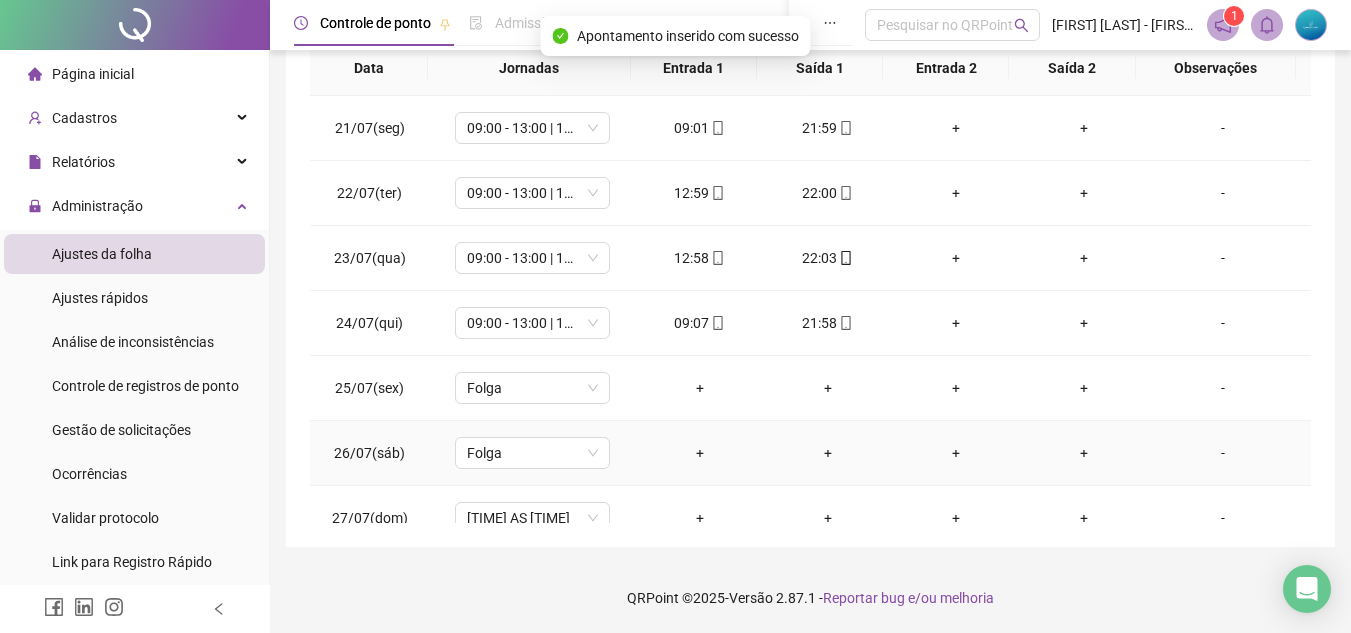 scroll, scrollTop: 1500, scrollLeft: 0, axis: vertical 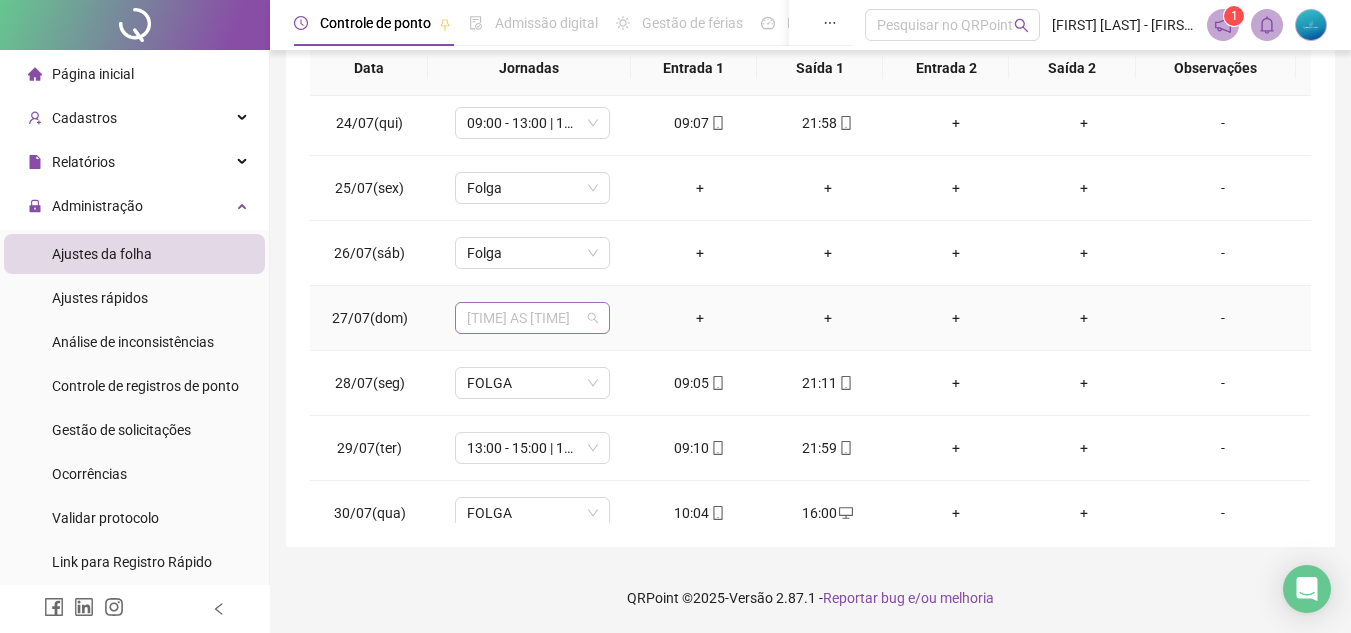 click on "[TIME] AS [TIME]" at bounding box center (532, 318) 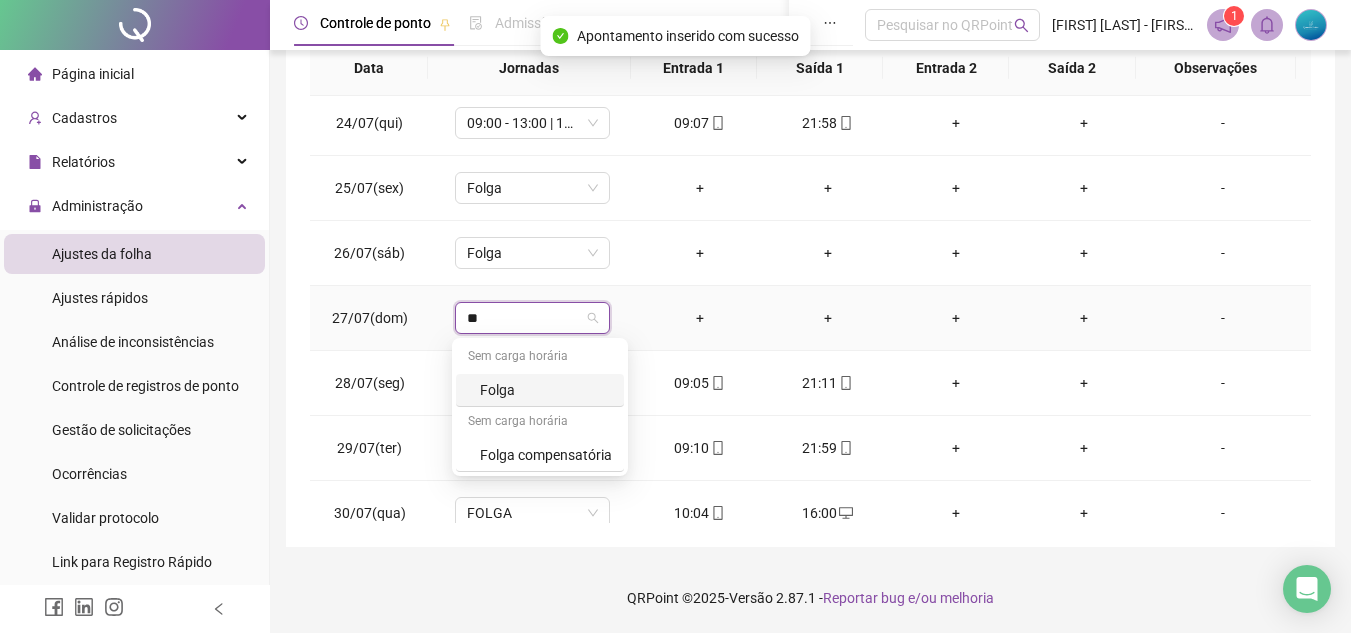 type on "***" 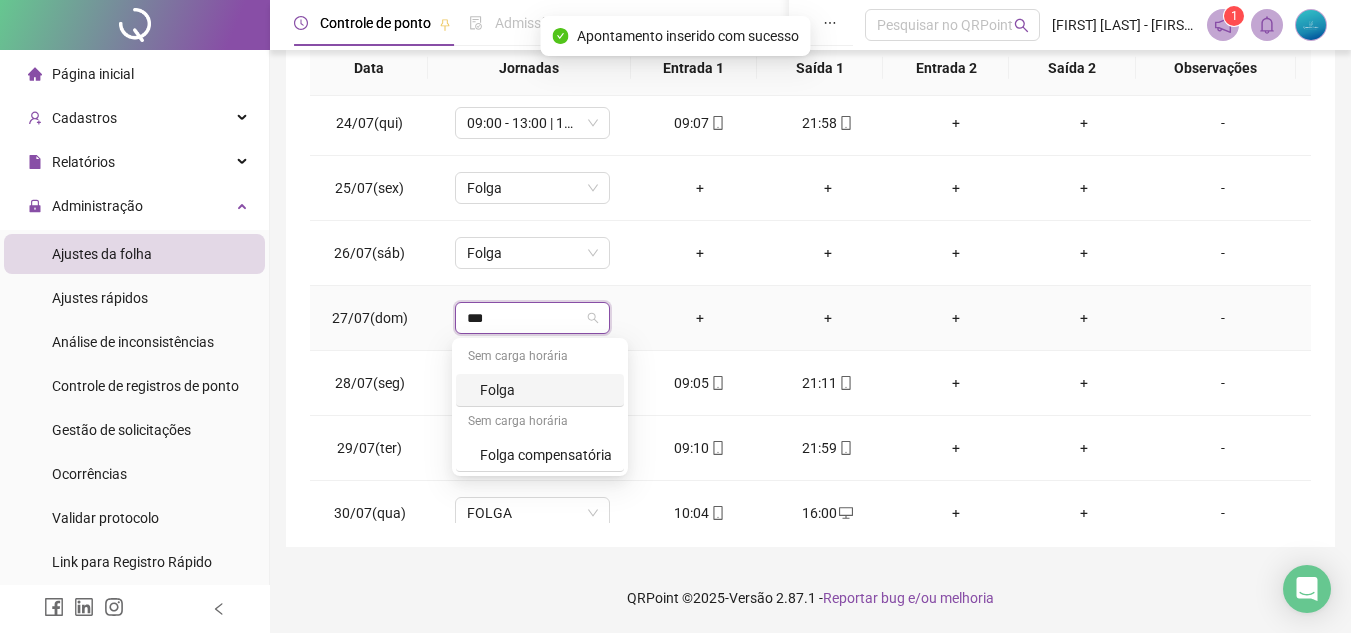 type 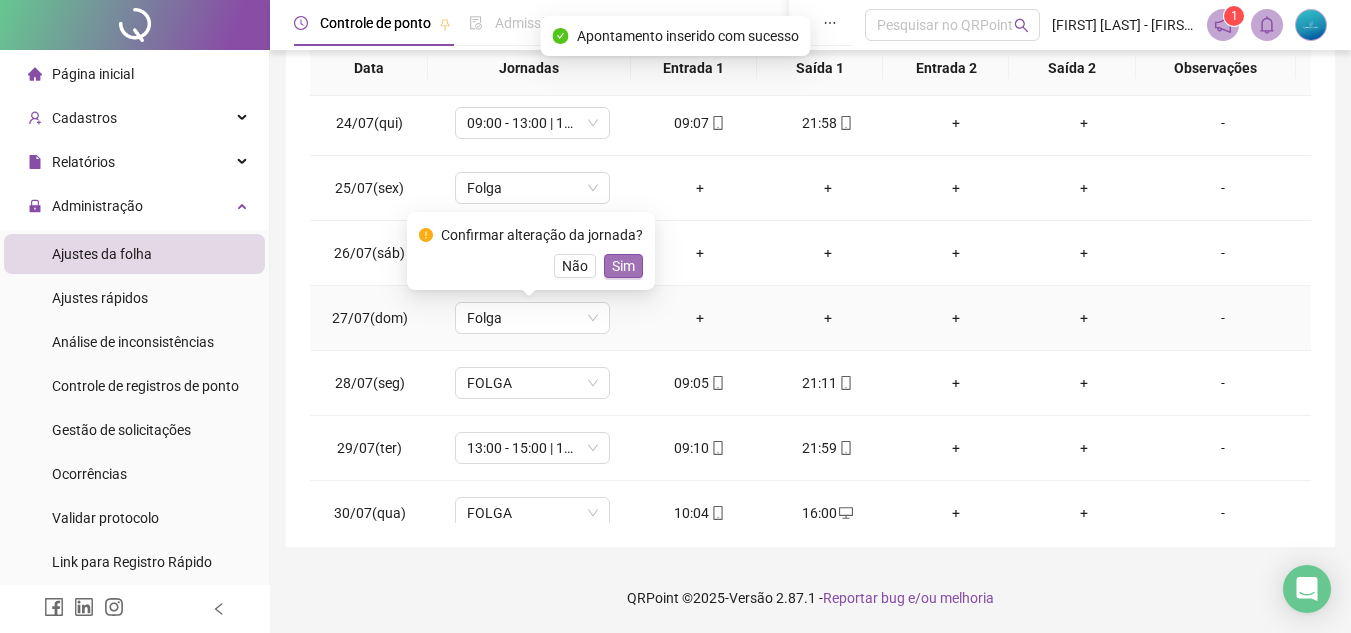click on "Sim" at bounding box center (623, 266) 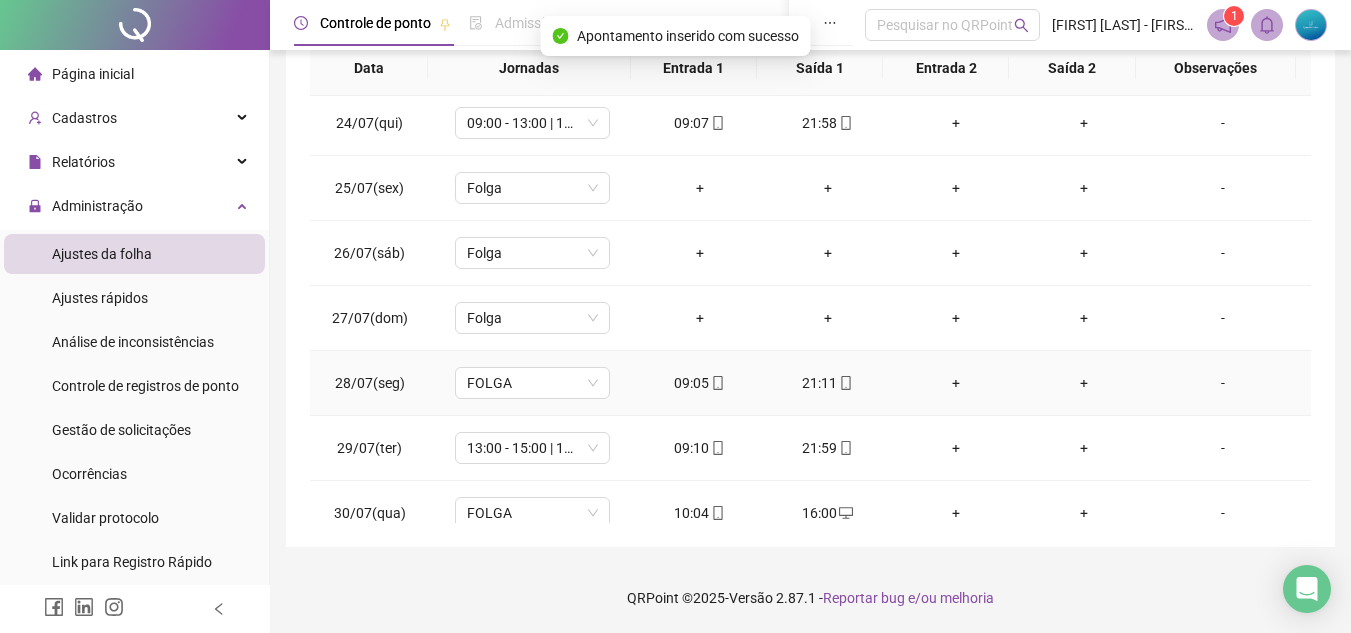 scroll, scrollTop: 1588, scrollLeft: 0, axis: vertical 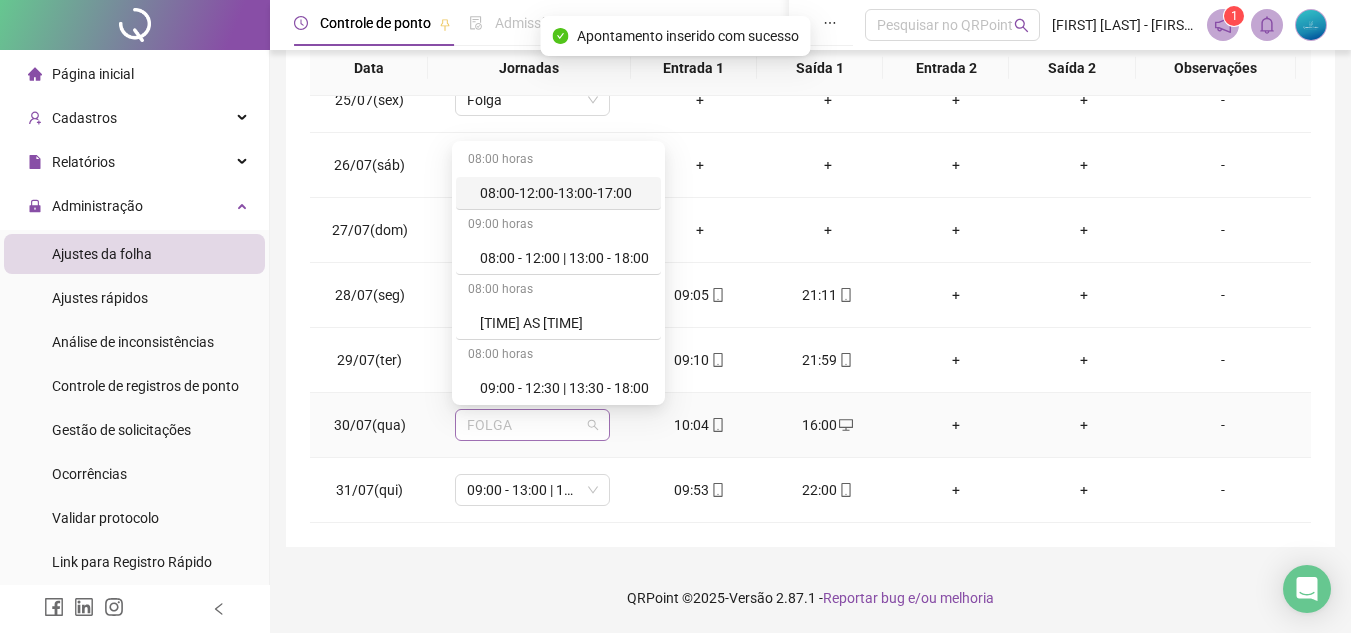 click on "FOLGA" at bounding box center (532, 425) 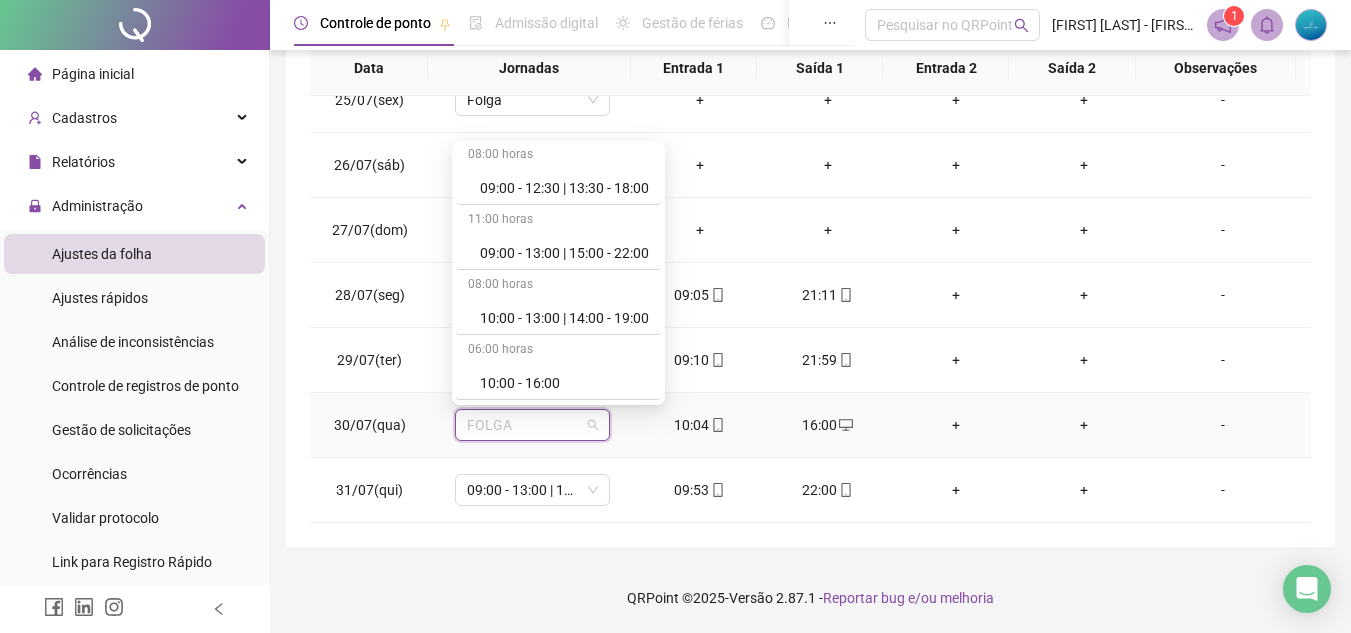 scroll, scrollTop: 300, scrollLeft: 0, axis: vertical 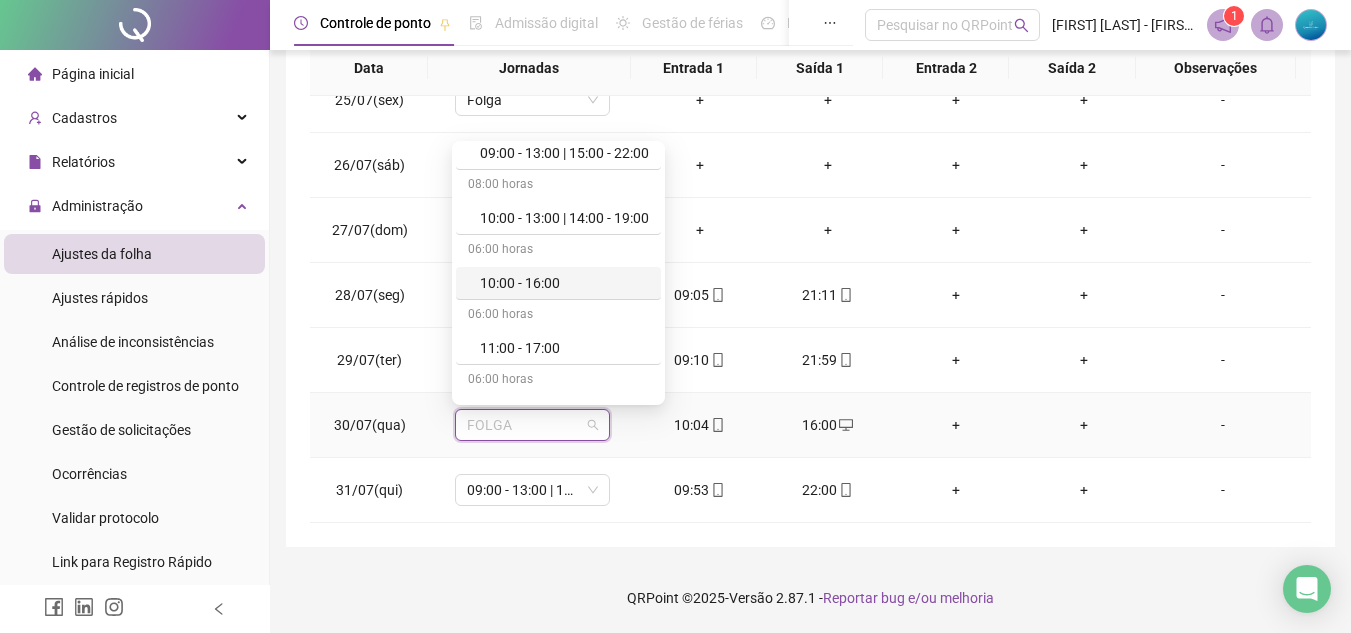 drag, startPoint x: 572, startPoint y: 284, endPoint x: 579, endPoint y: 293, distance: 11.401754 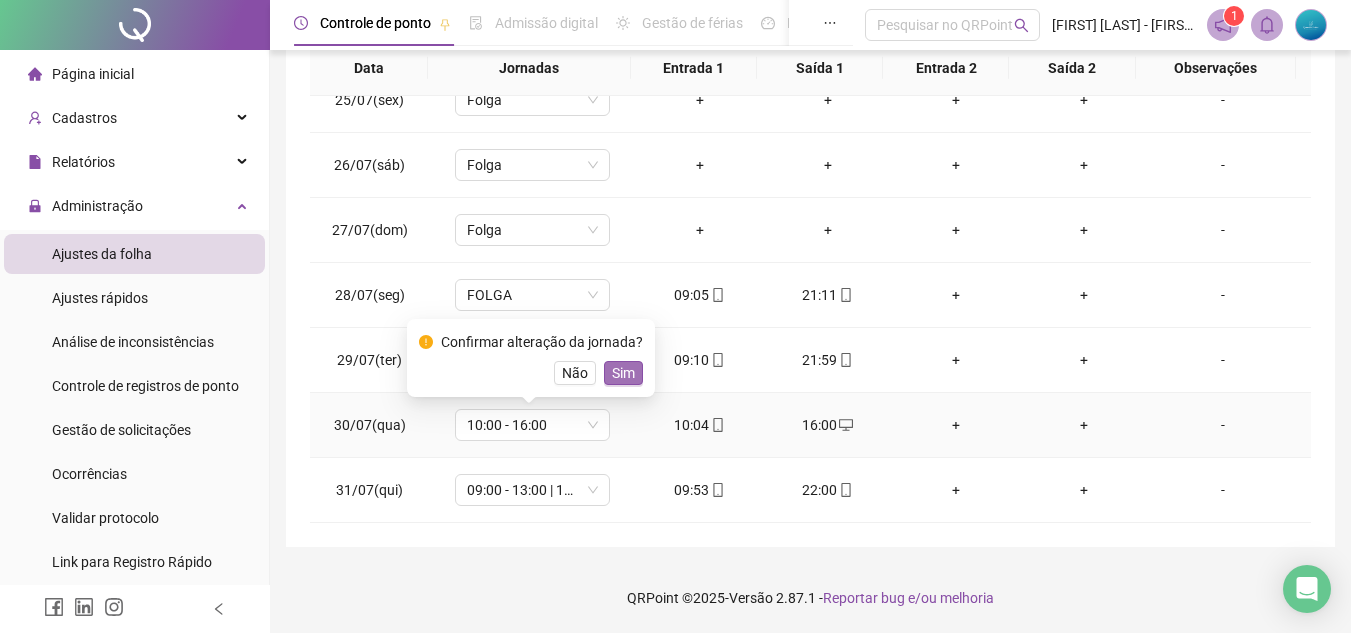 click on "Sim" at bounding box center (623, 373) 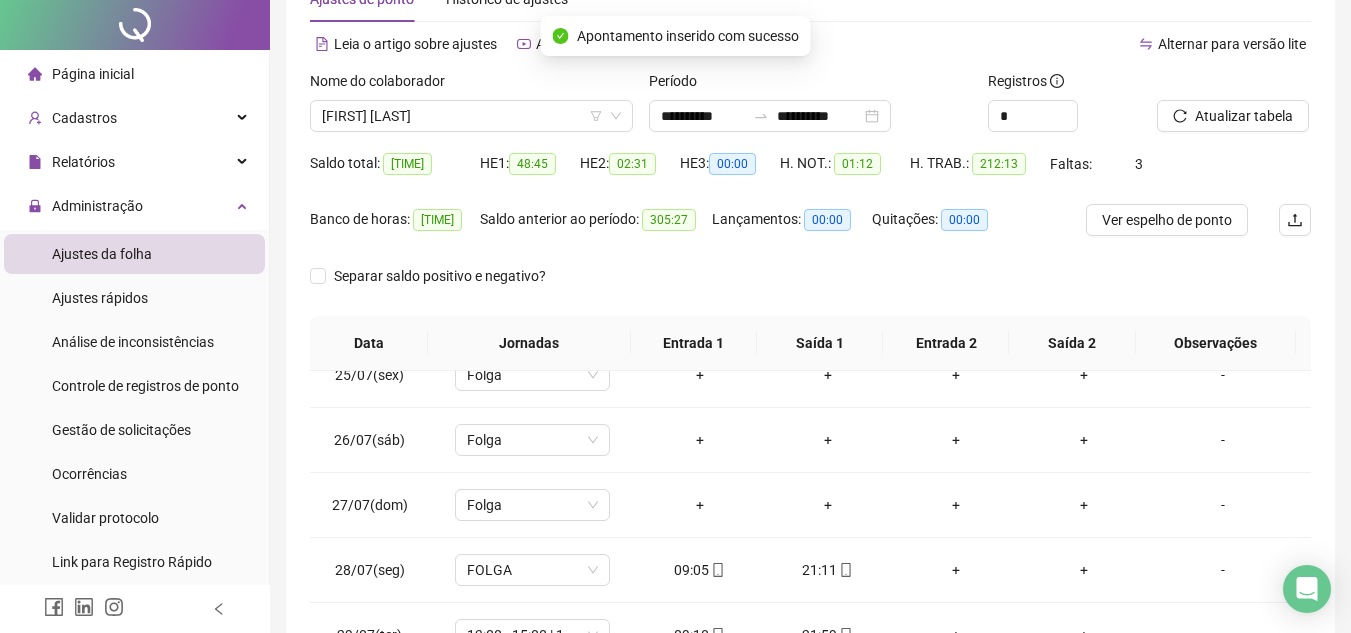 scroll, scrollTop: 389, scrollLeft: 0, axis: vertical 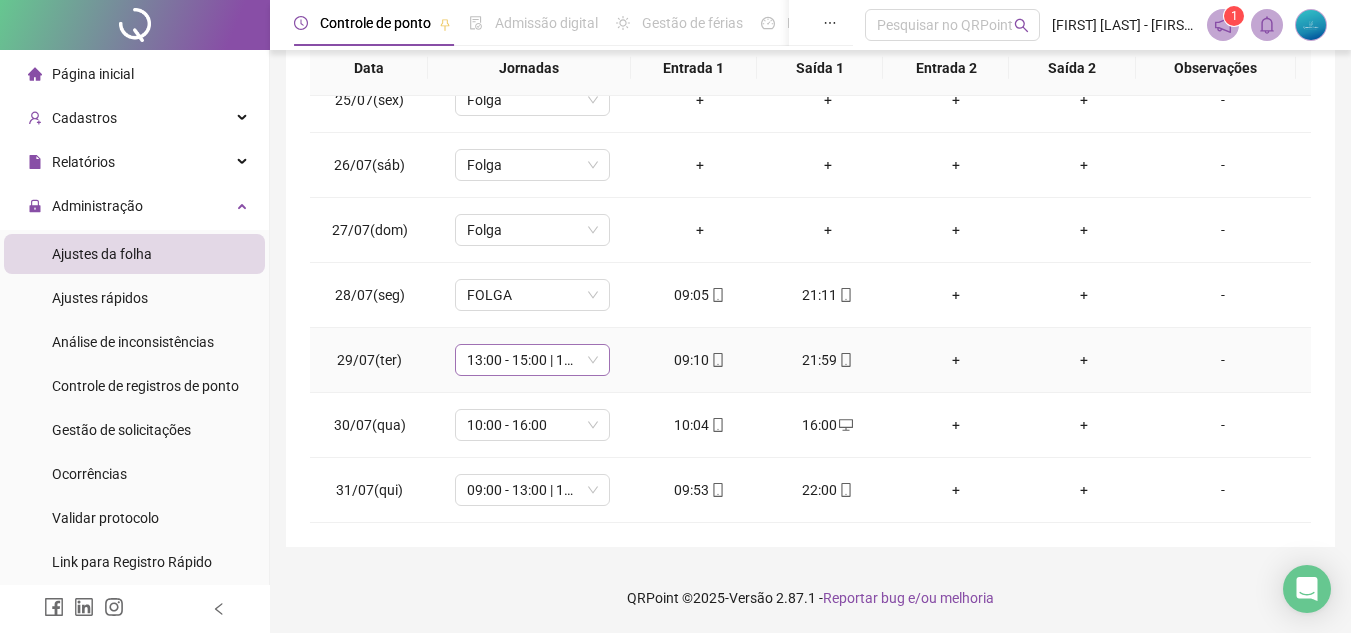 click on "13:00 - 15:00 | 16:00 - 22:00" at bounding box center [532, 360] 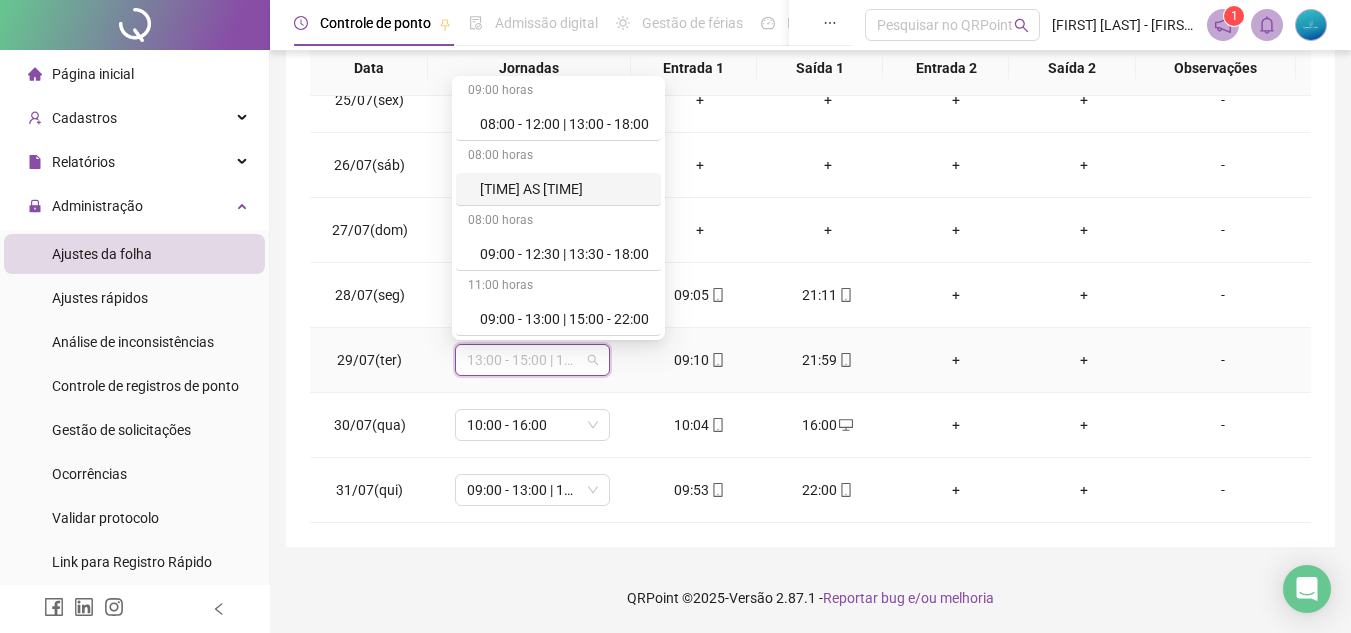 scroll, scrollTop: 100, scrollLeft: 0, axis: vertical 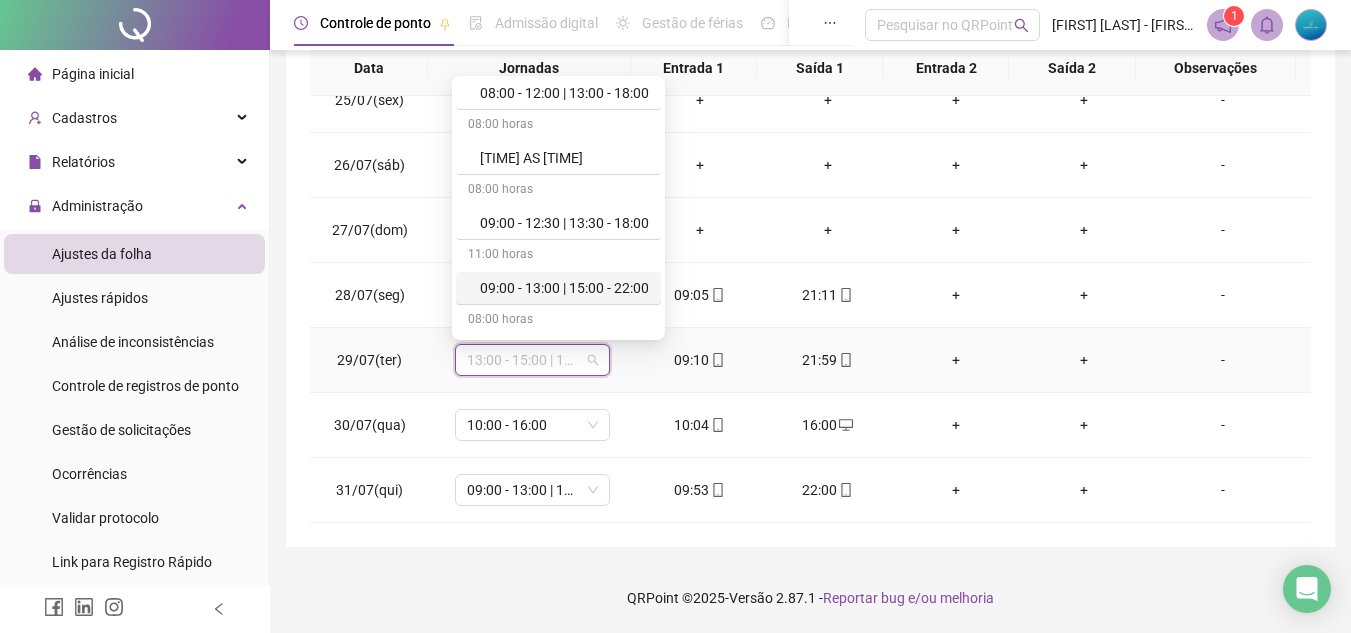 click on "09:00 - 13:00 | 15:00 - 22:00" at bounding box center [564, 288] 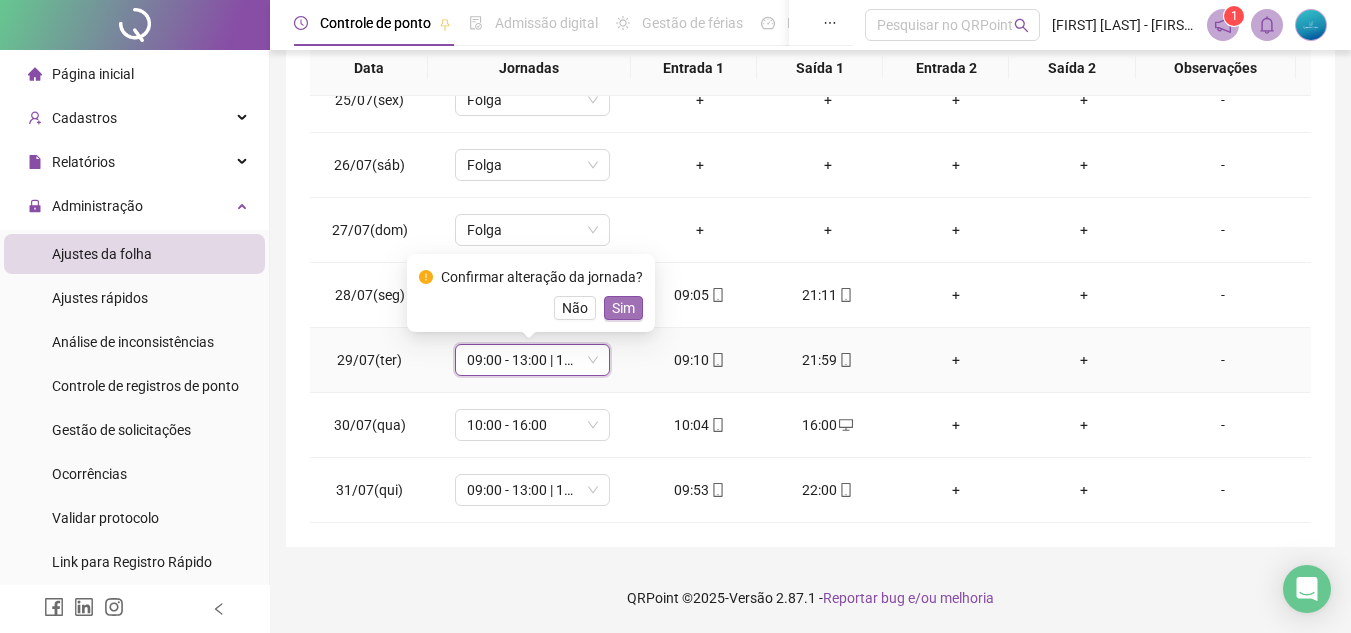 click on "Sim" at bounding box center (623, 308) 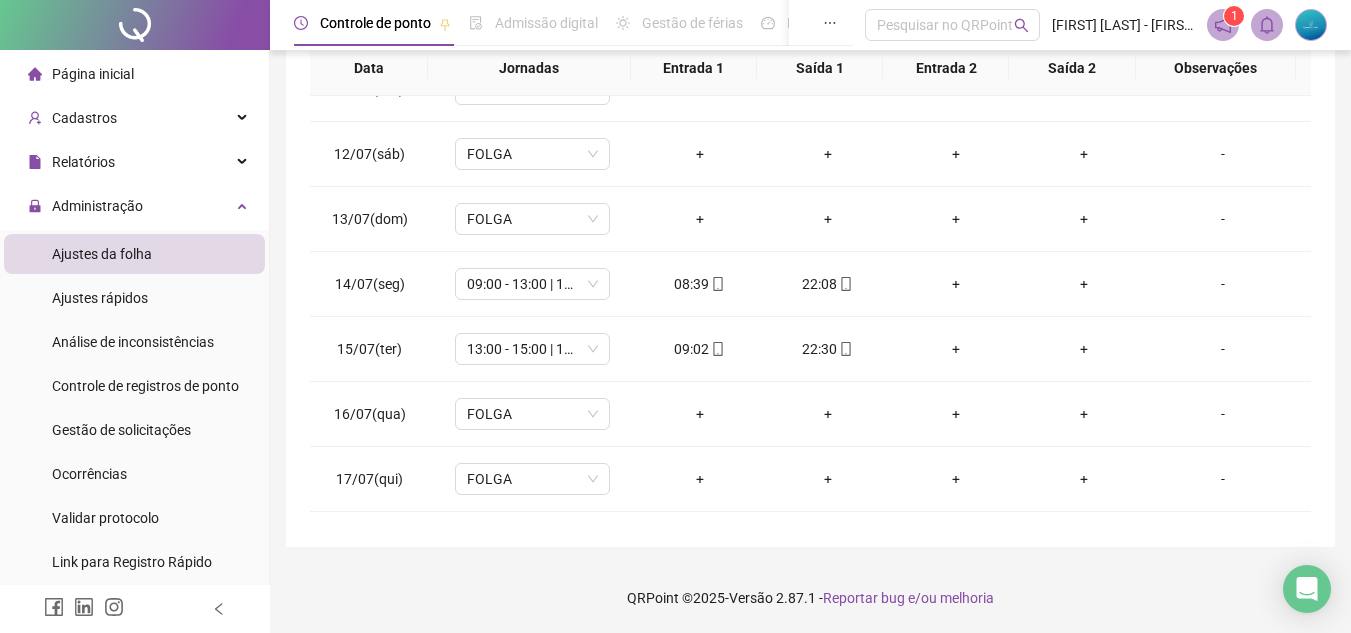 scroll, scrollTop: 688, scrollLeft: 0, axis: vertical 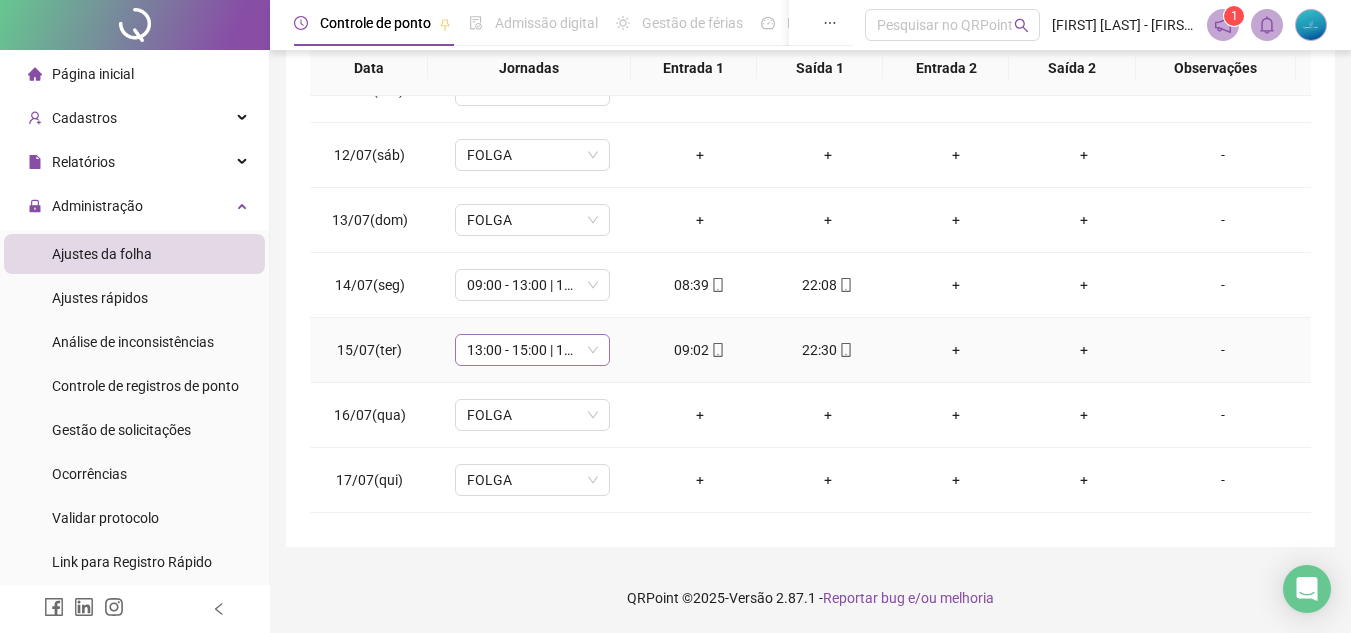 click on "13:00 - 15:00 | 16:00 - 22:00" at bounding box center (532, 350) 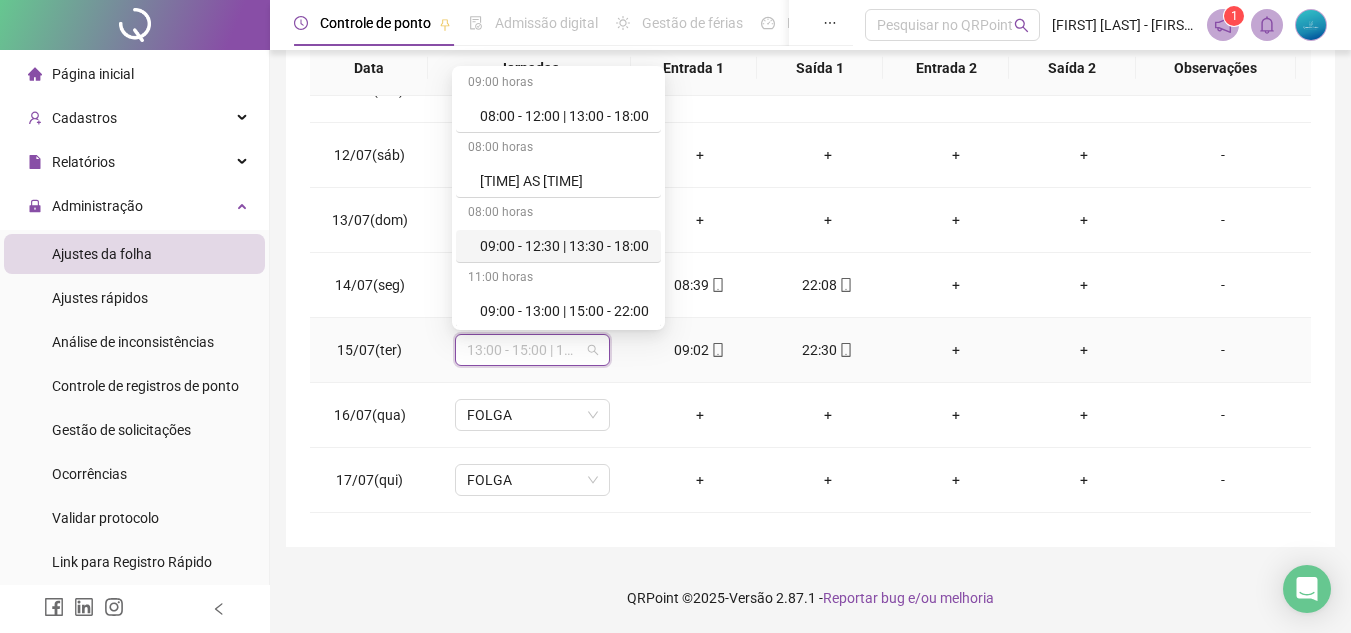 scroll, scrollTop: 100, scrollLeft: 0, axis: vertical 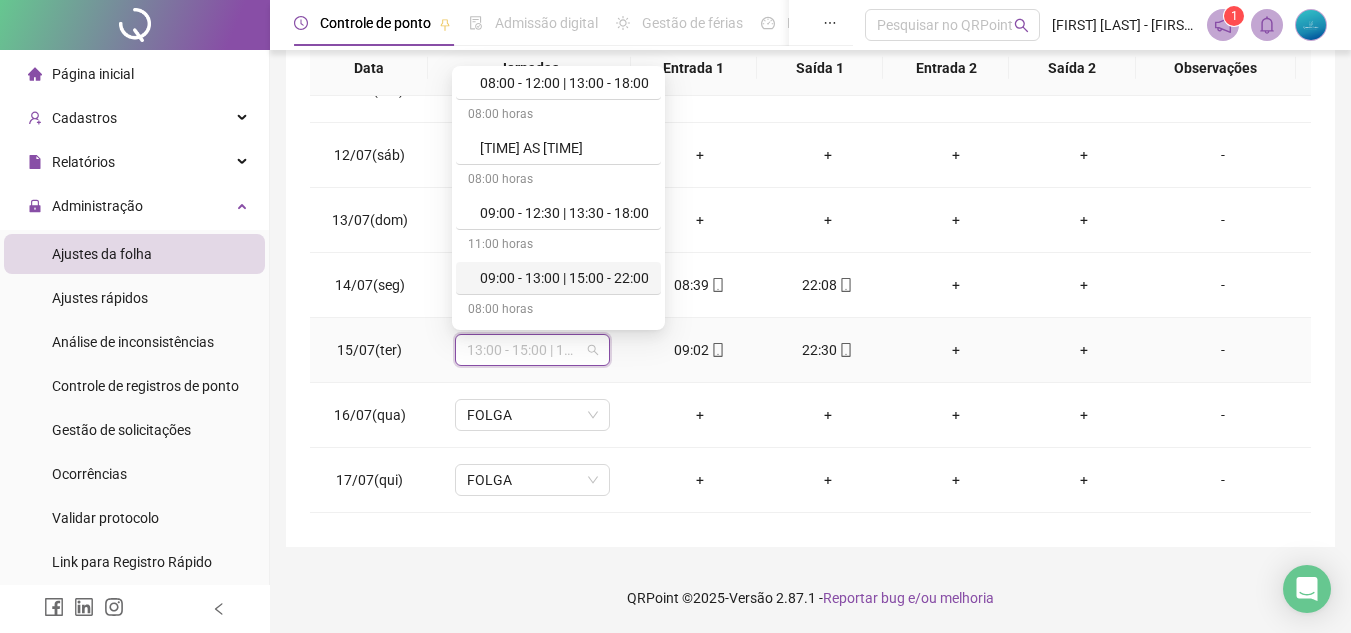 click on "09:00 - 13:00 | 15:00 - 22:00" at bounding box center [564, 278] 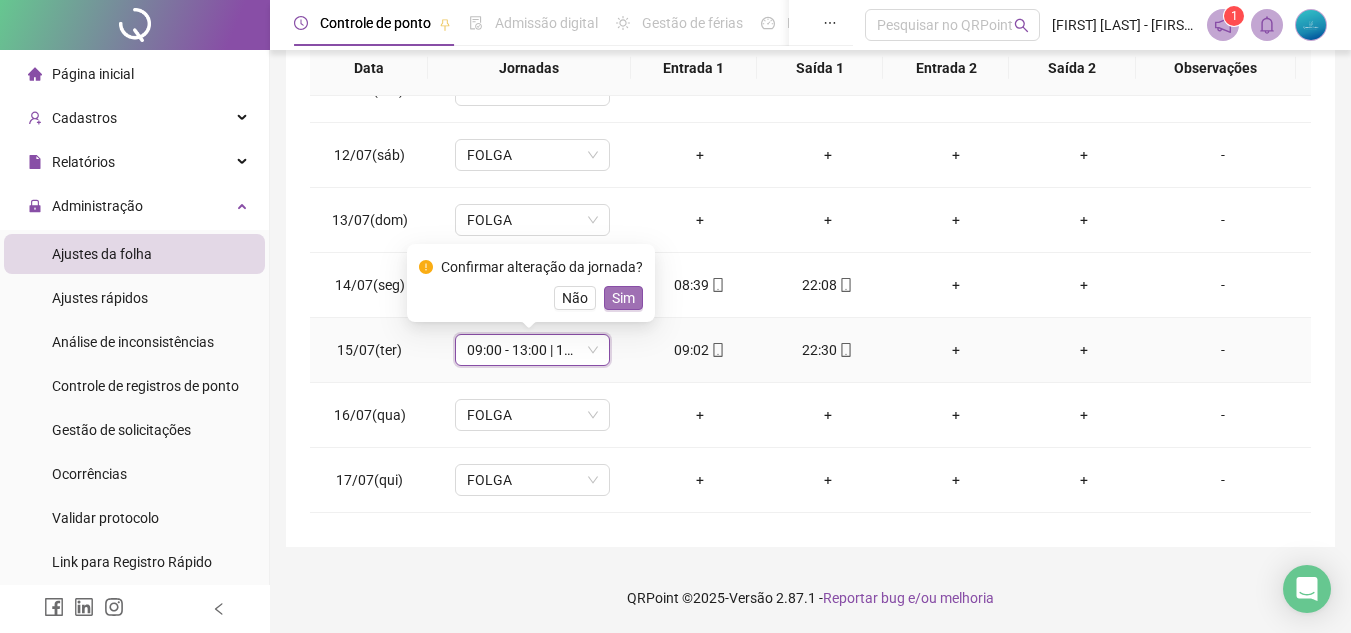 click on "Sim" at bounding box center [623, 298] 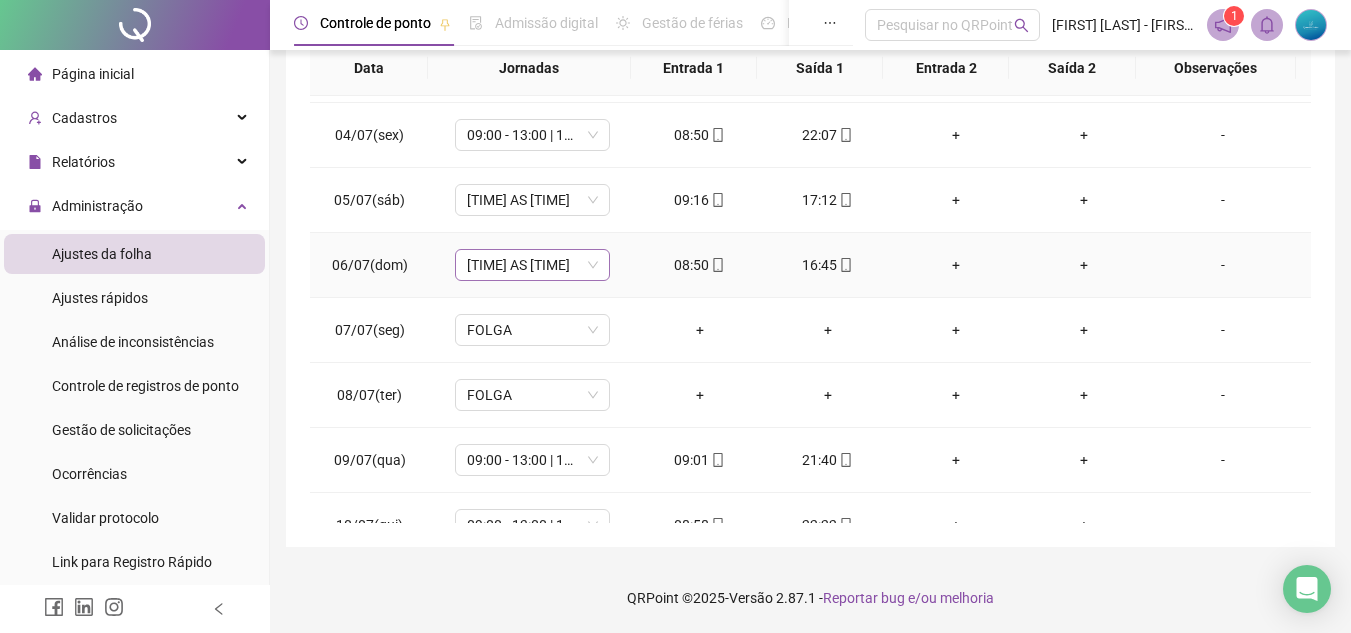scroll, scrollTop: 88, scrollLeft: 0, axis: vertical 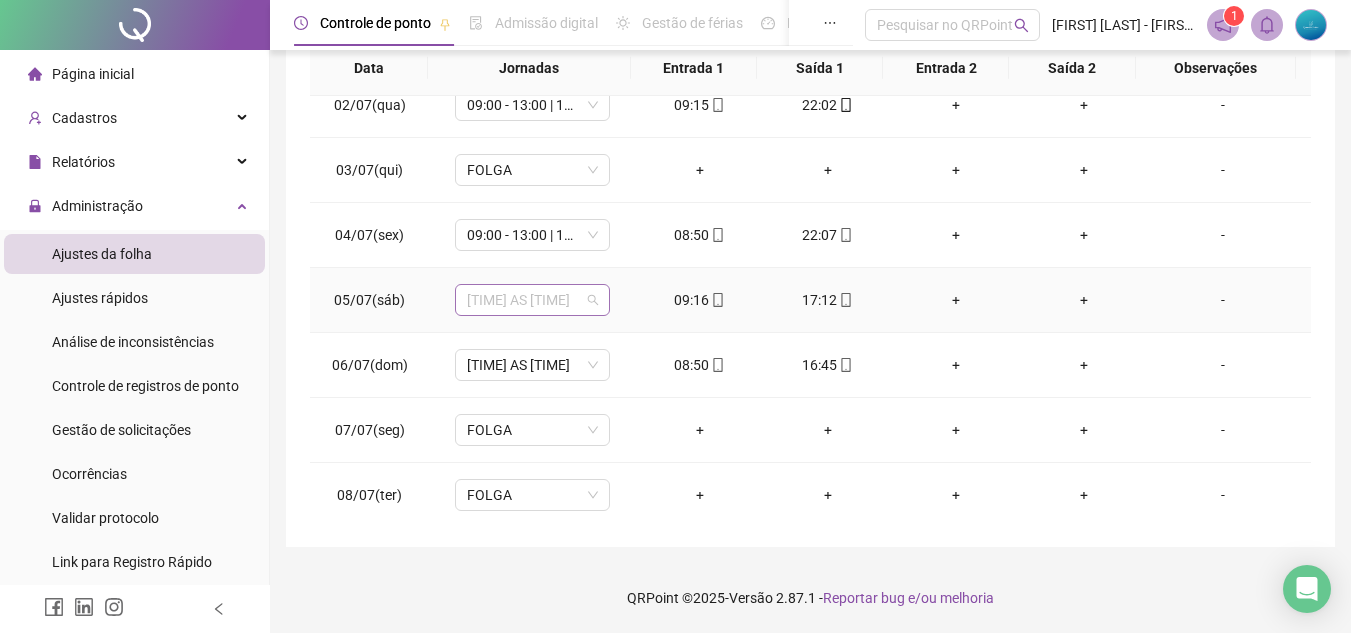 click on "[TIME] AS [TIME]" at bounding box center [532, 300] 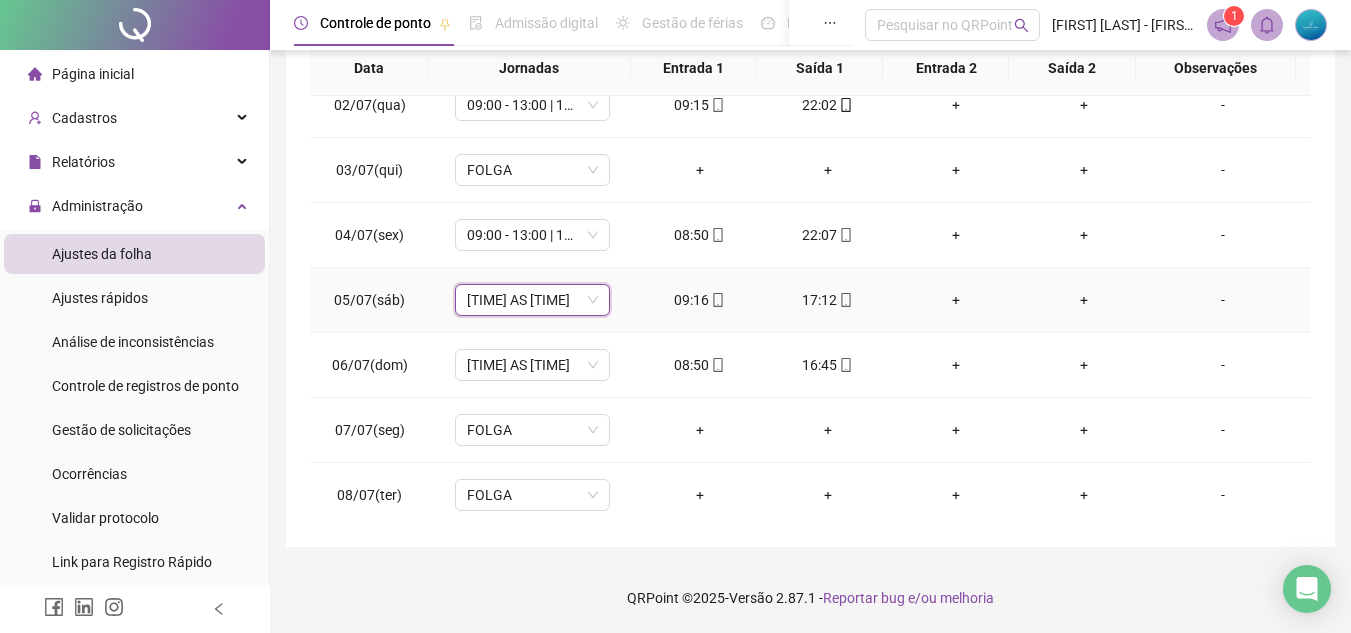 click on "[TIME] AS [TIME]" at bounding box center (532, 300) 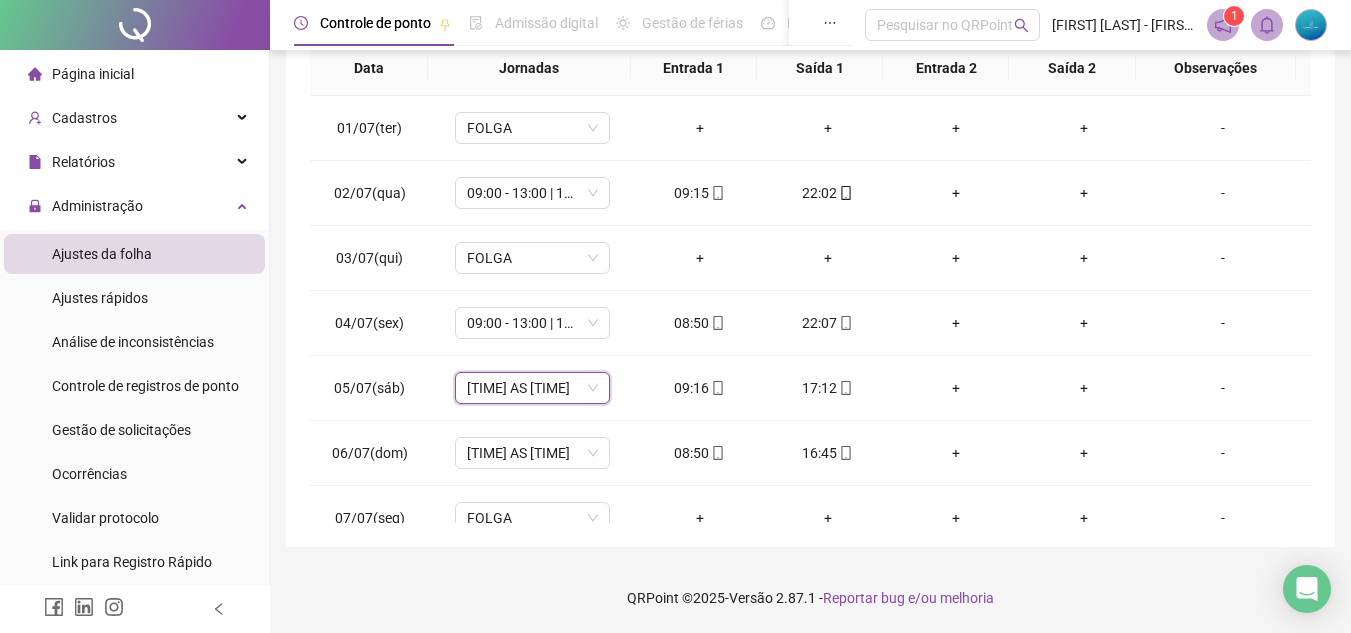 scroll, scrollTop: 89, scrollLeft: 0, axis: vertical 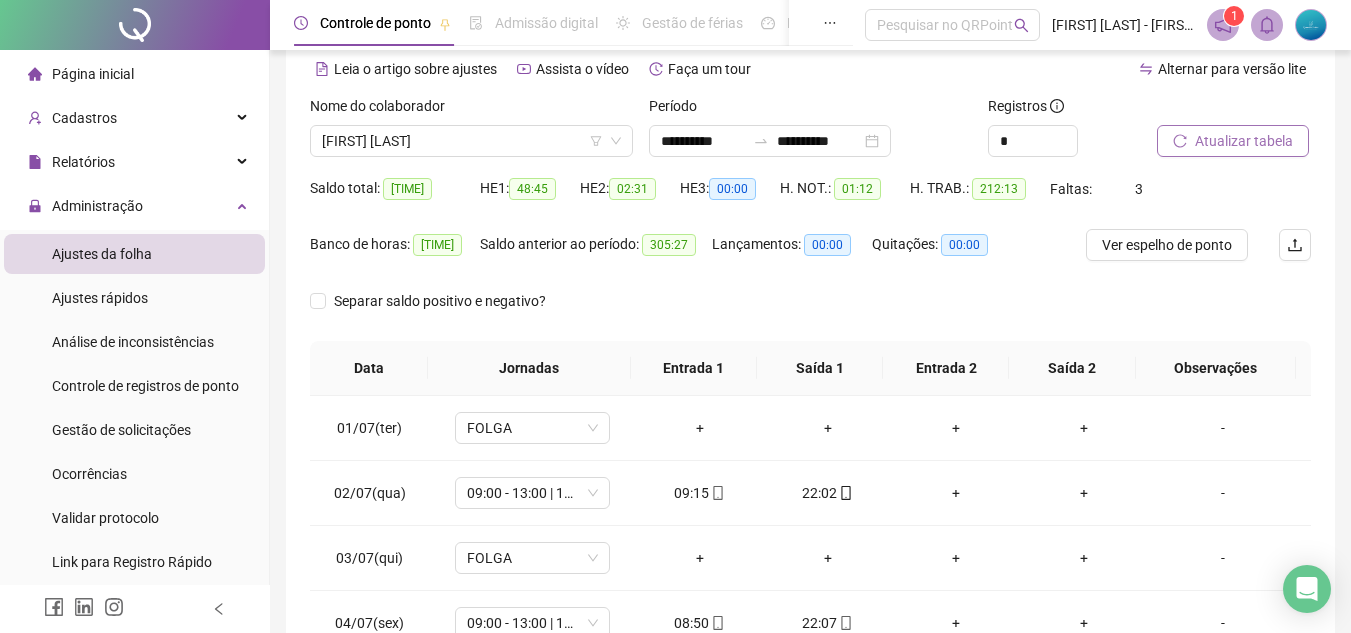 click on "Atualizar tabela" at bounding box center (1244, 141) 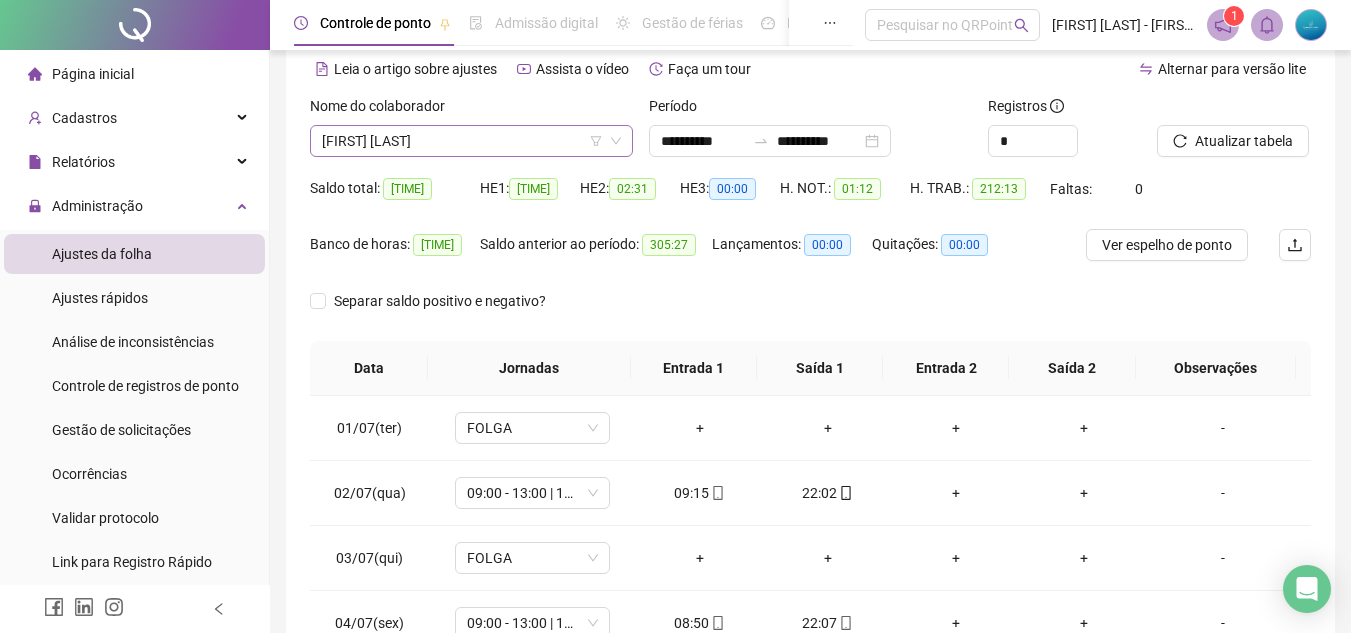 click on "[FIRST] [LAST]" at bounding box center (471, 141) 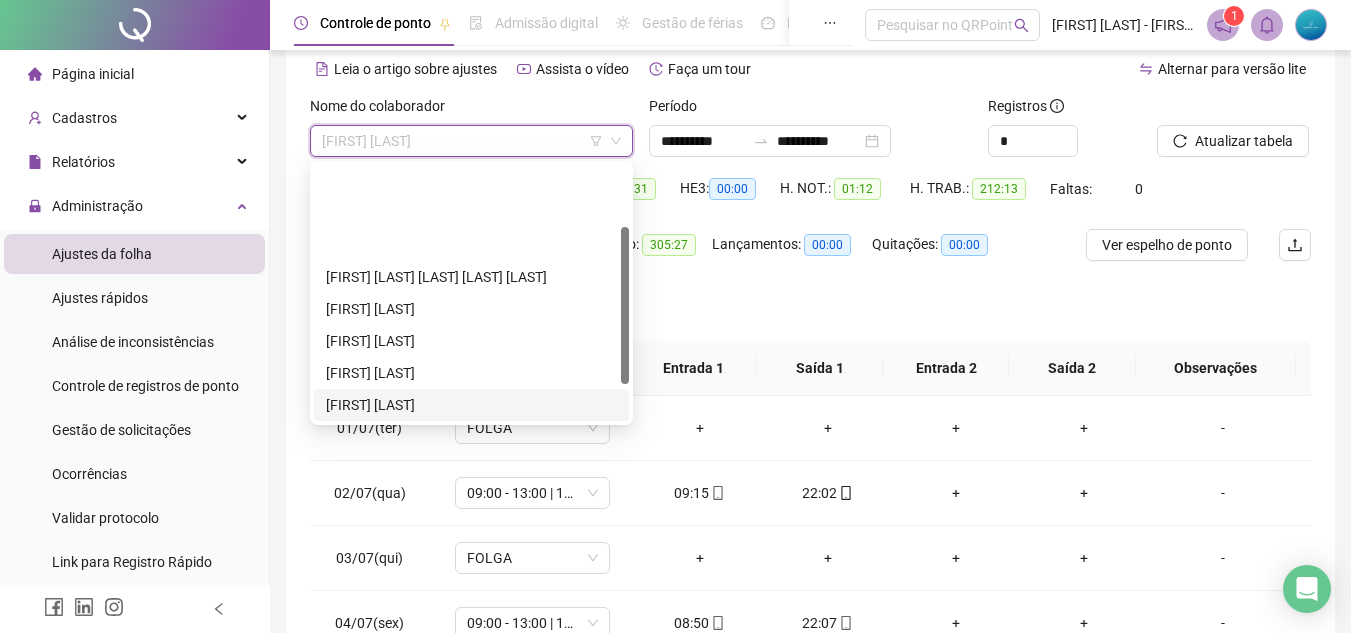 scroll, scrollTop: 100, scrollLeft: 0, axis: vertical 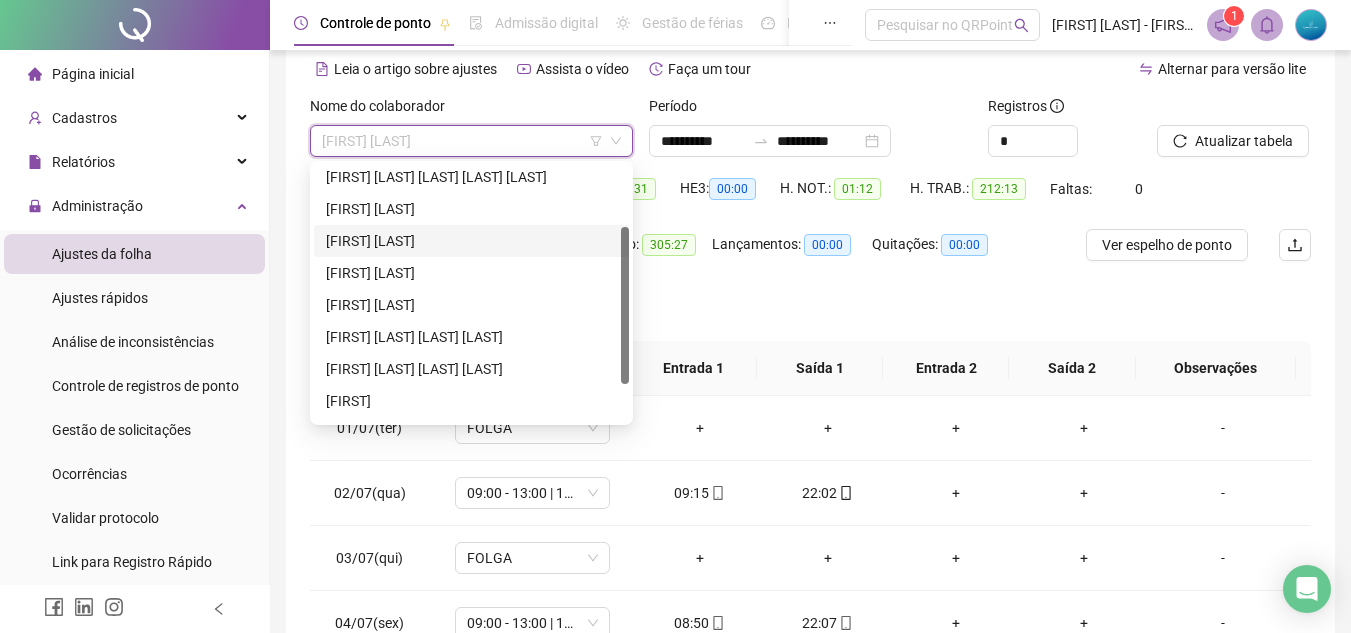 click on "[FIRST] [LAST]" at bounding box center [471, 241] 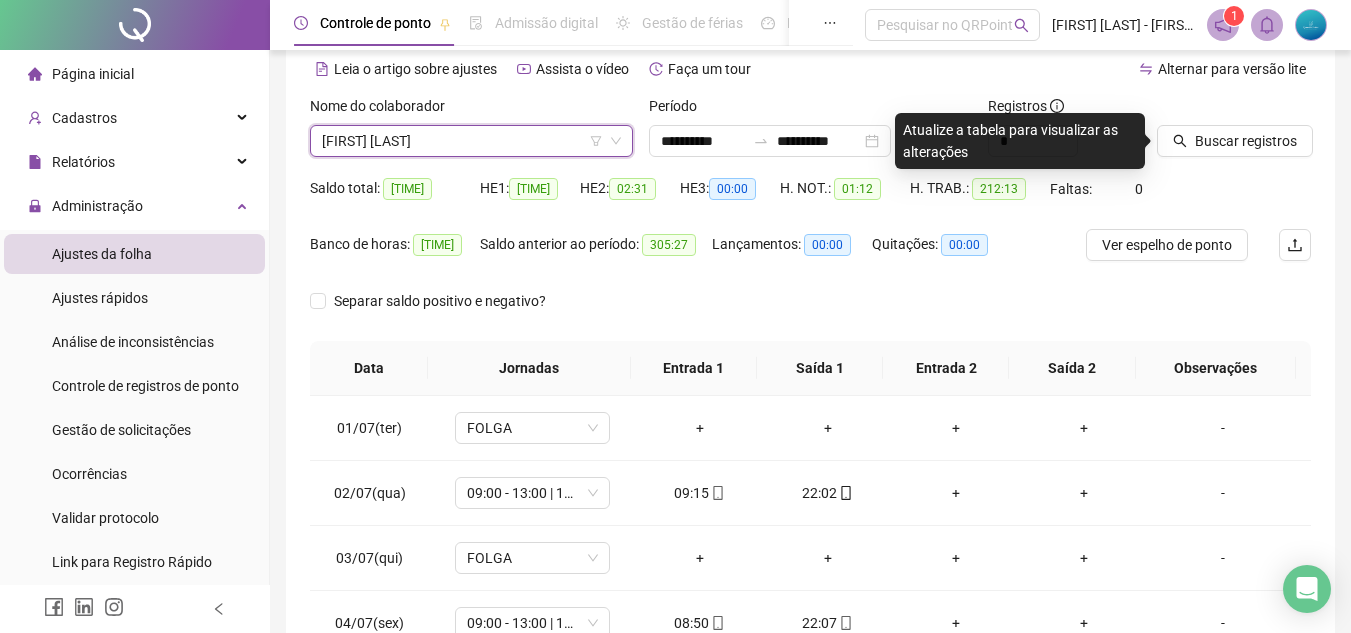 click on "Buscar registros" at bounding box center (1234, 134) 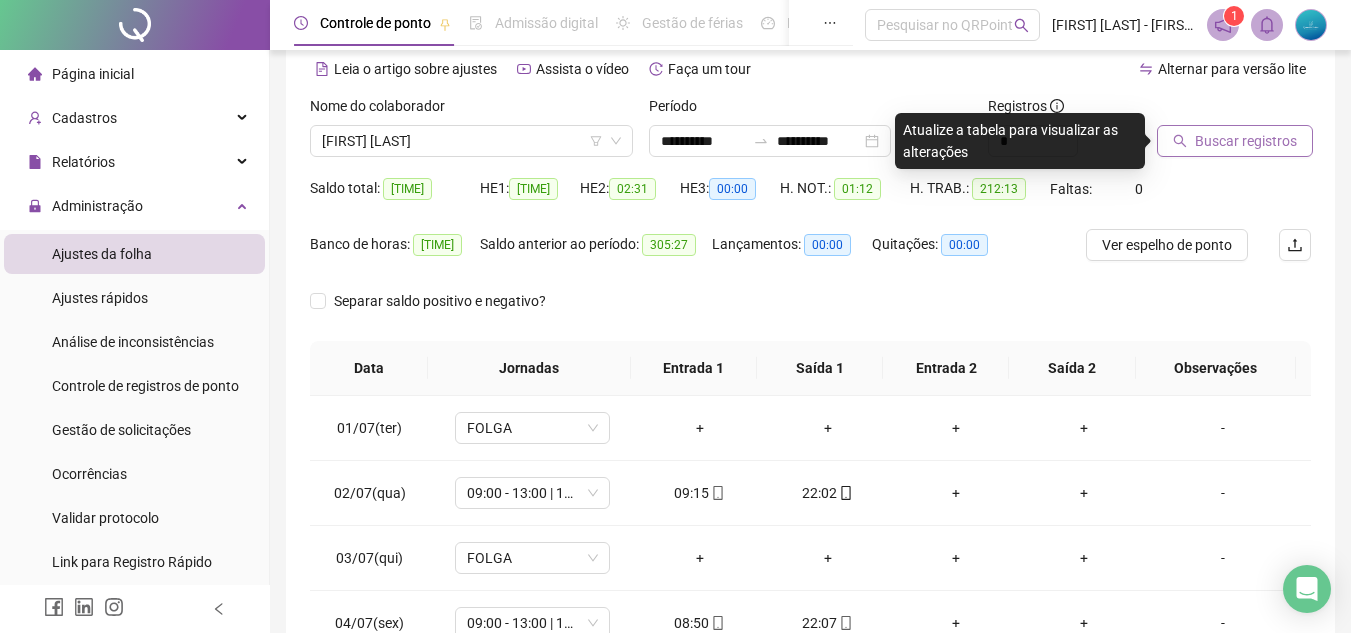 click on "Buscar registros" at bounding box center (1246, 141) 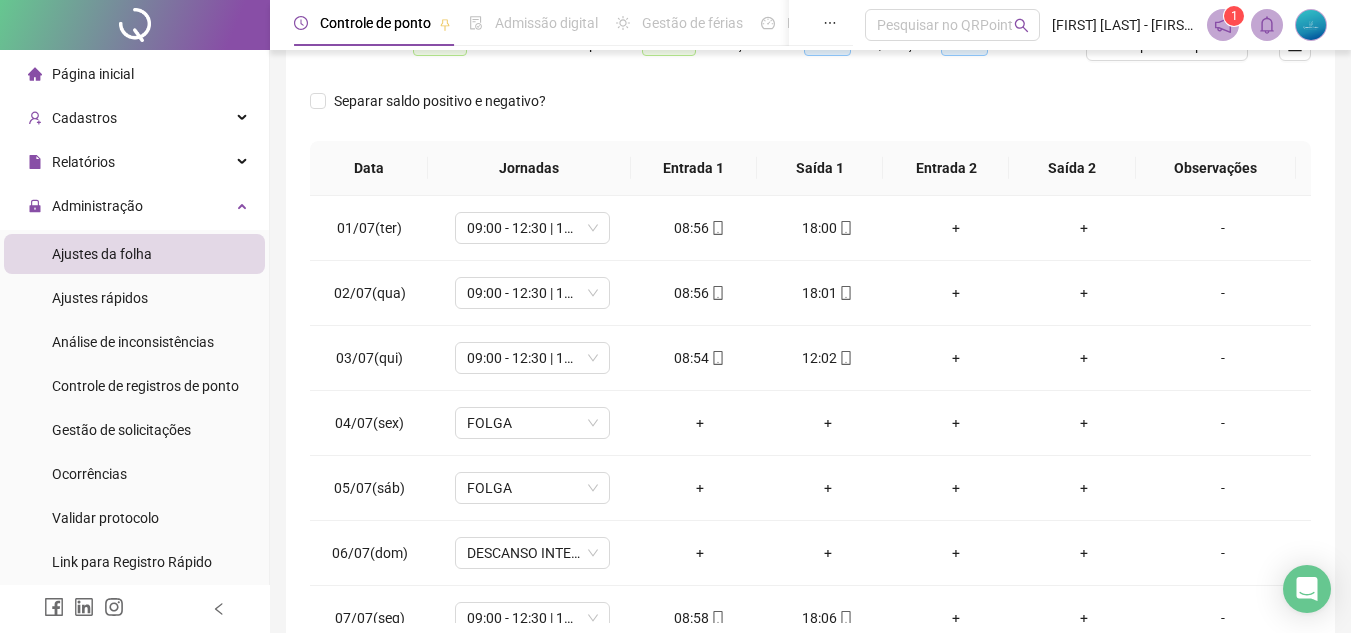 scroll, scrollTop: 389, scrollLeft: 0, axis: vertical 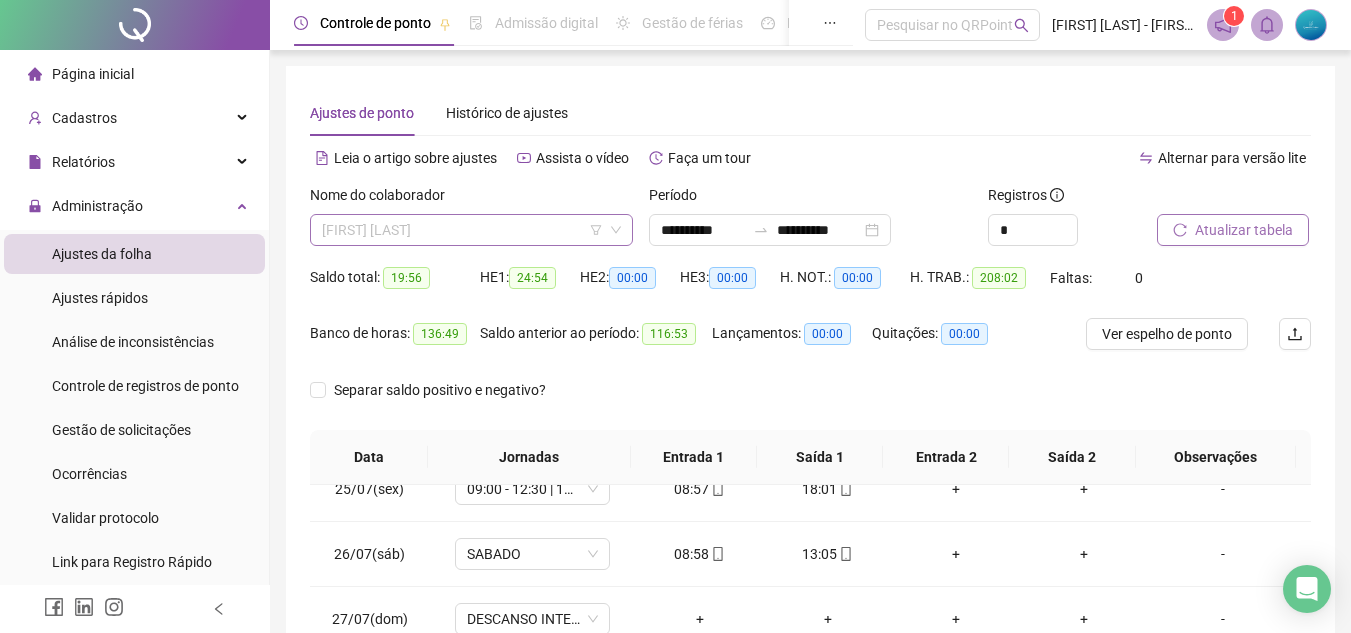 click on "[FIRST] [LAST]" at bounding box center [471, 230] 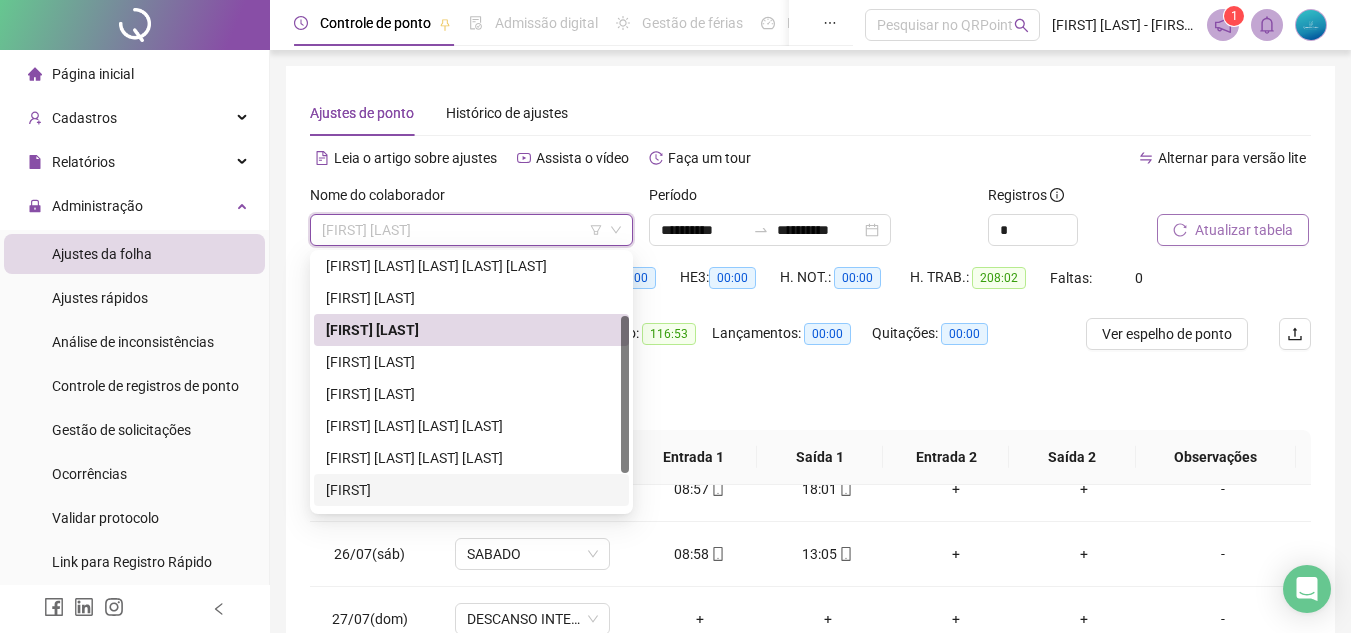 click on "[FIRST]" at bounding box center [471, 490] 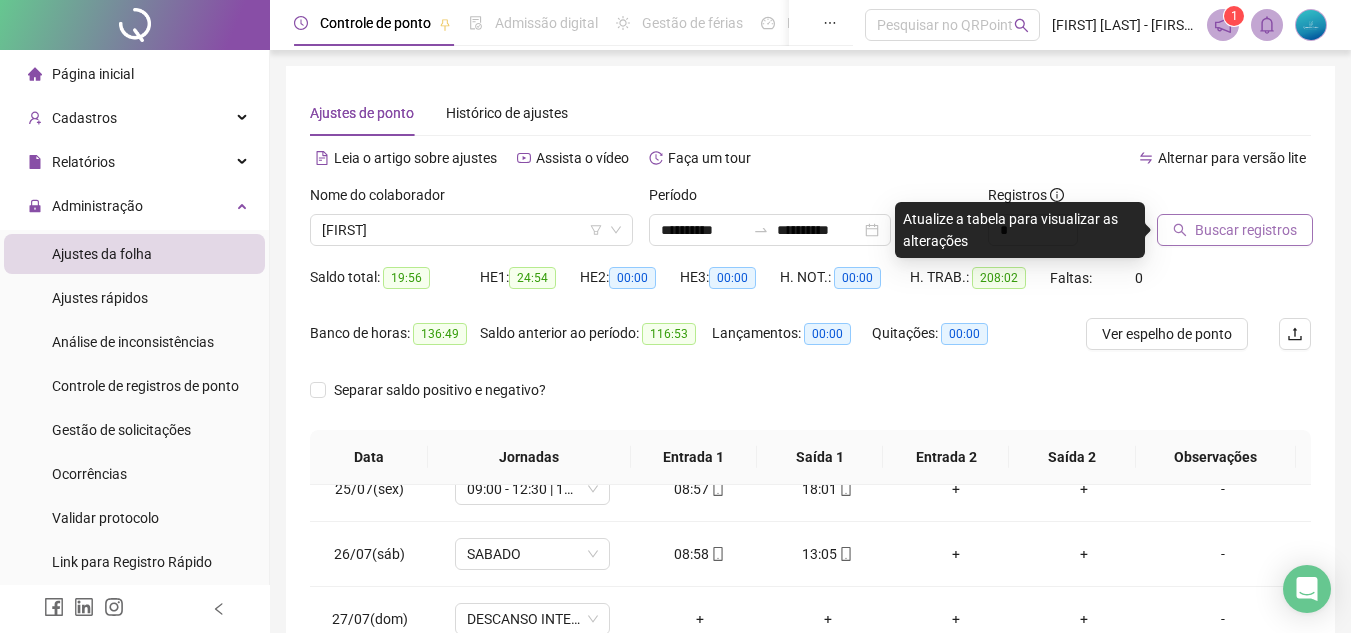 click 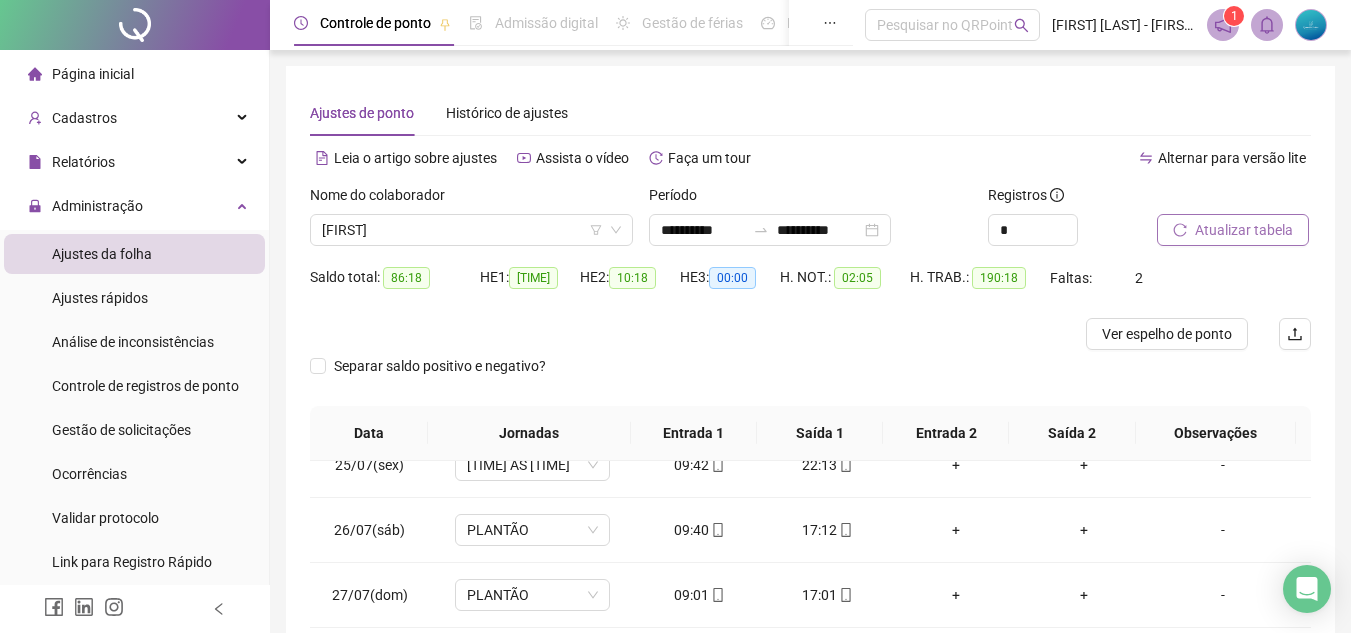 scroll, scrollTop: 300, scrollLeft: 0, axis: vertical 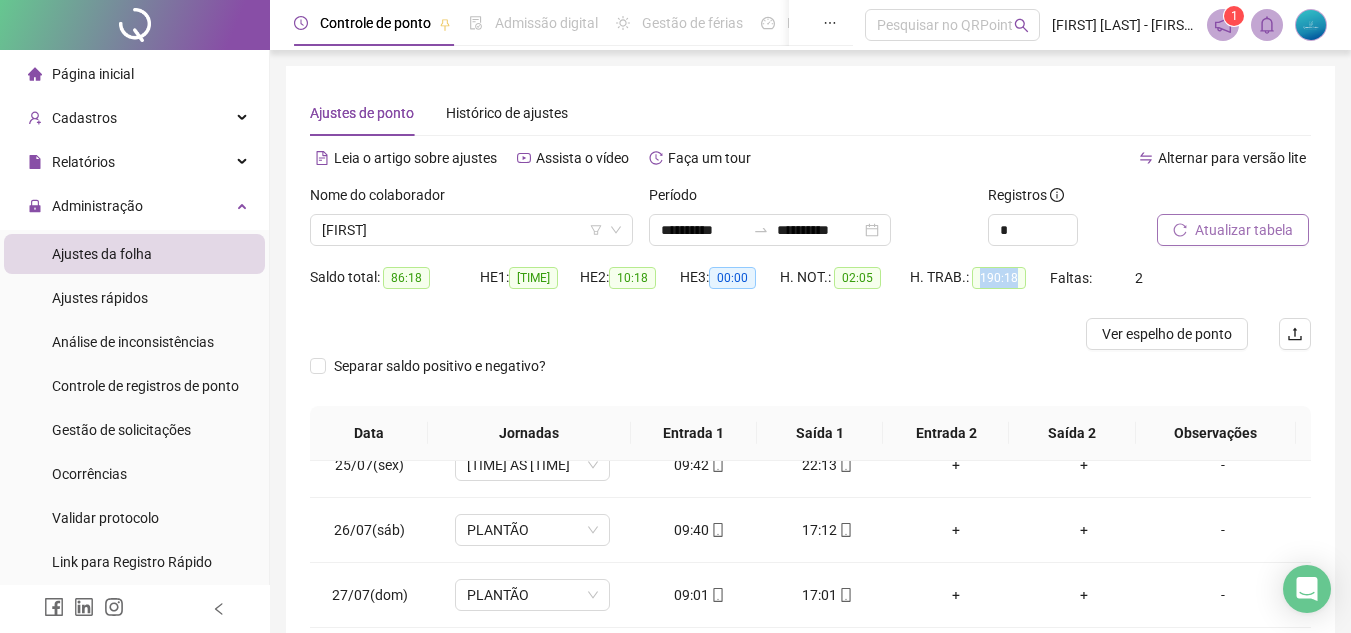 drag, startPoint x: 976, startPoint y: 275, endPoint x: 1015, endPoint y: 269, distance: 39.45884 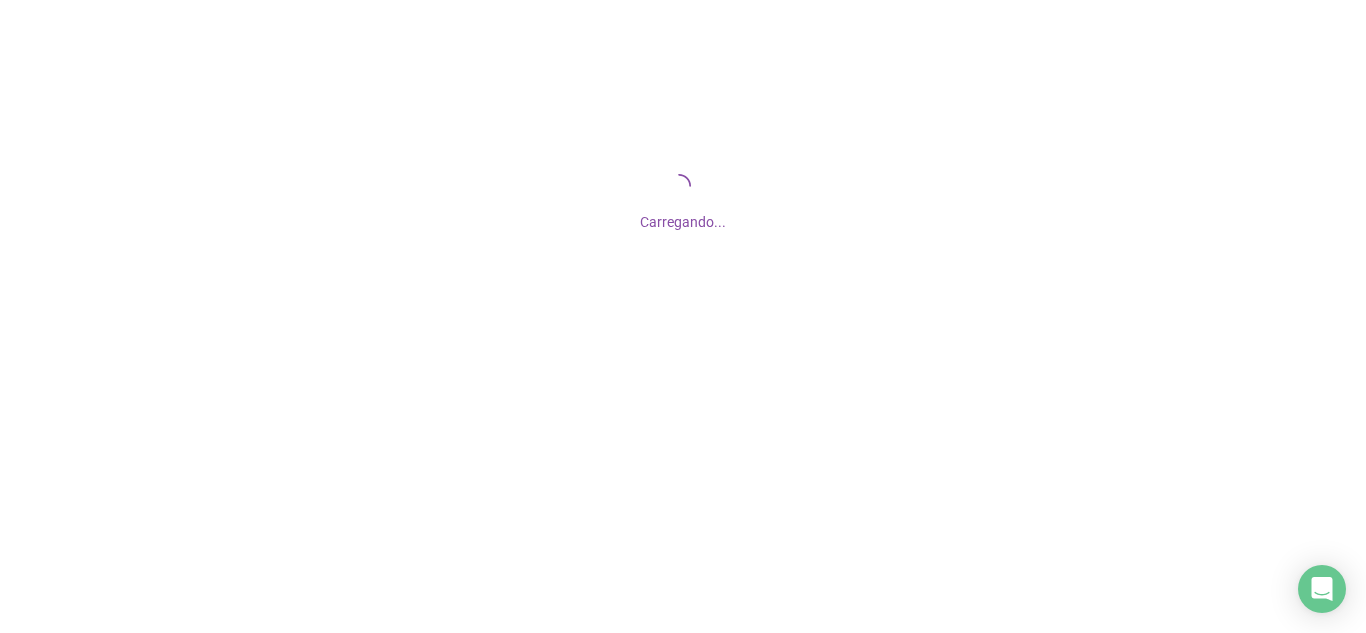 scroll, scrollTop: 0, scrollLeft: 0, axis: both 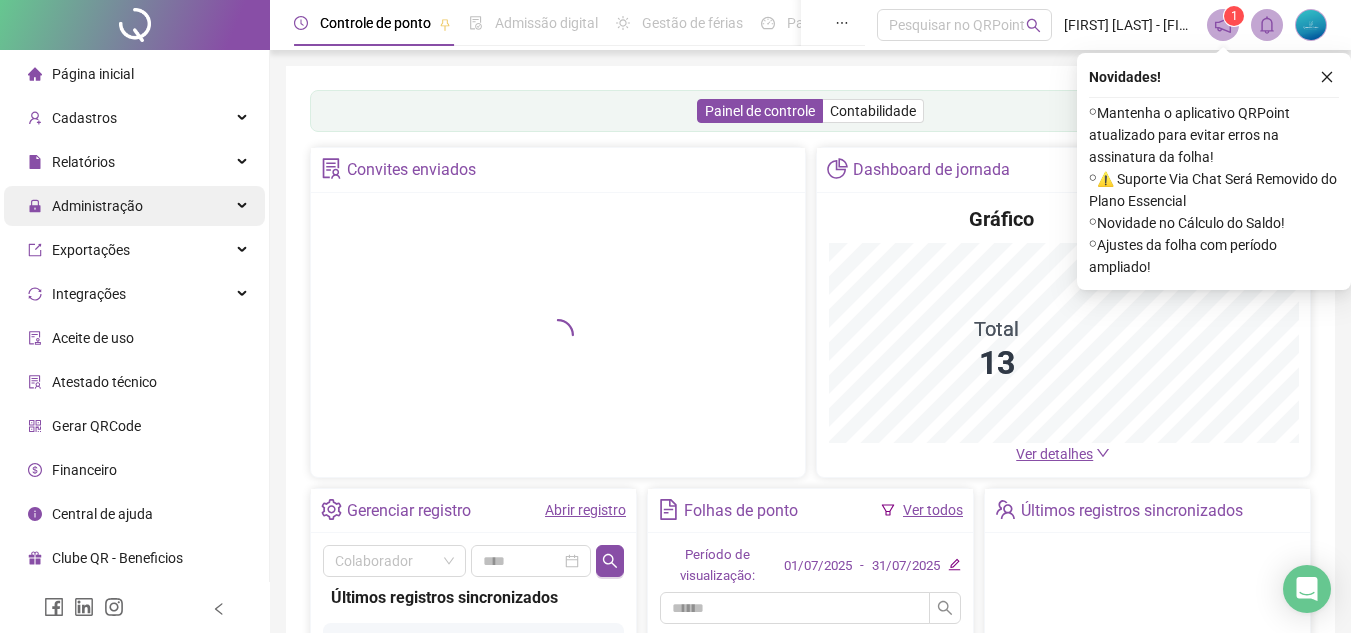 click on "Administração" at bounding box center [134, 206] 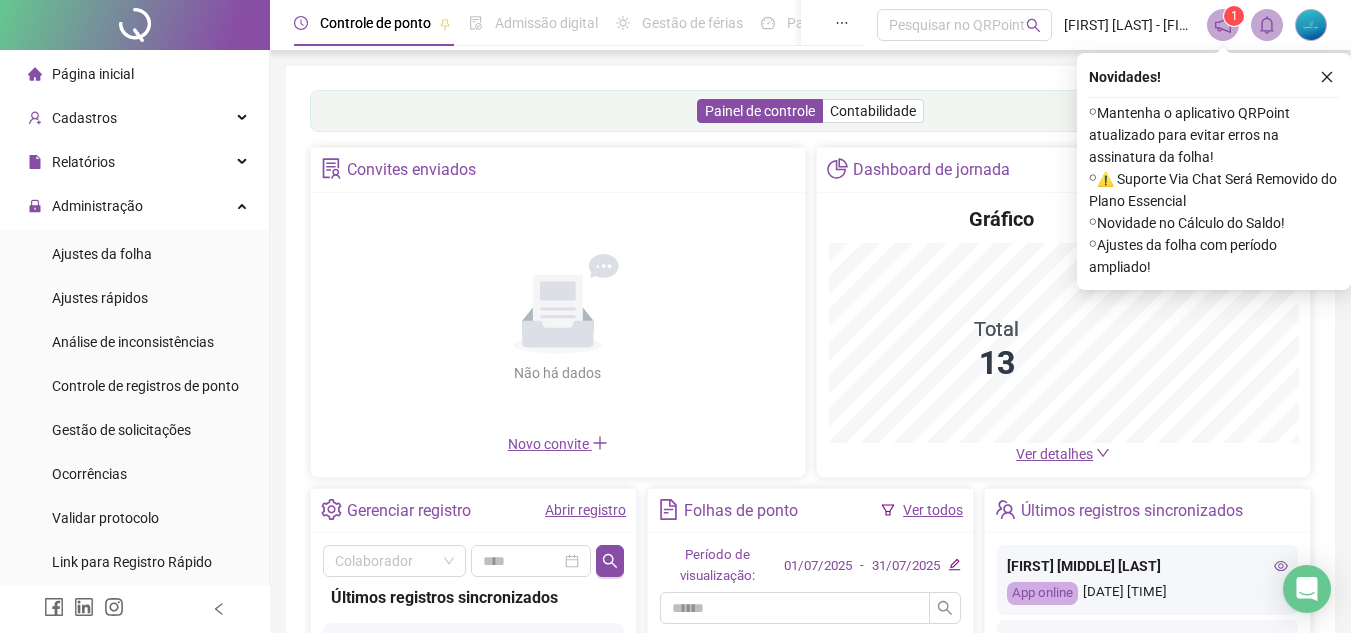 click on "Gestão de solicitações" at bounding box center (121, 430) 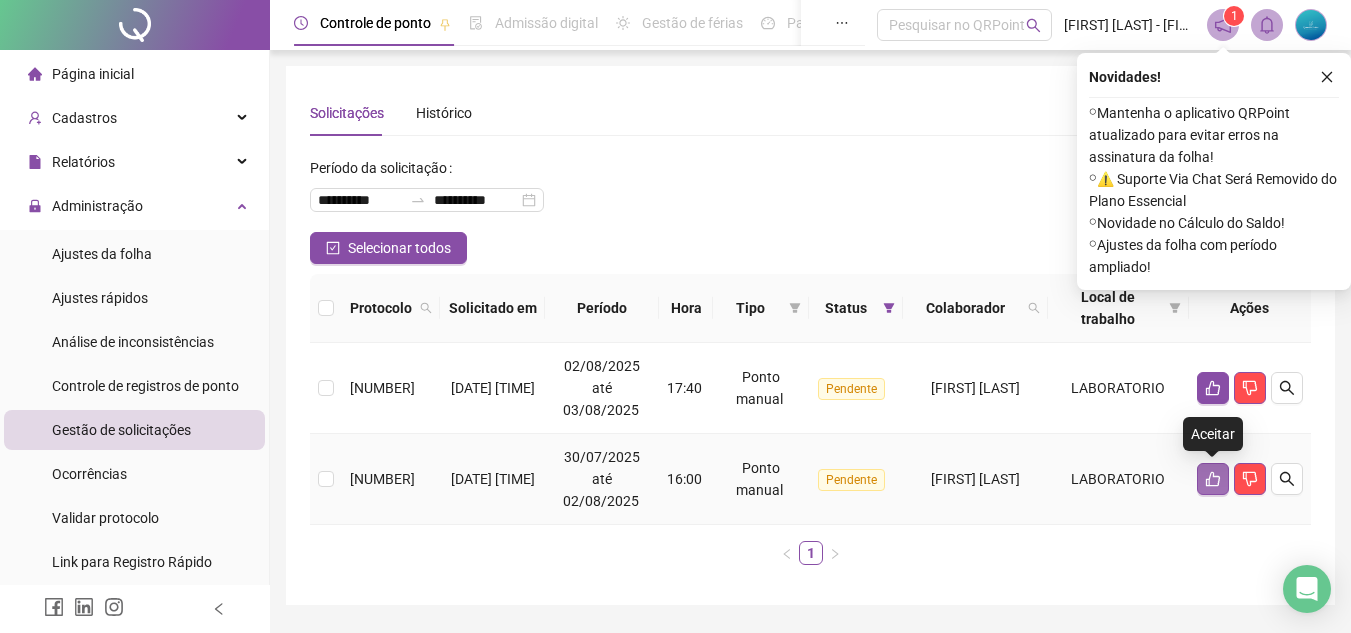 click at bounding box center [1213, 479] 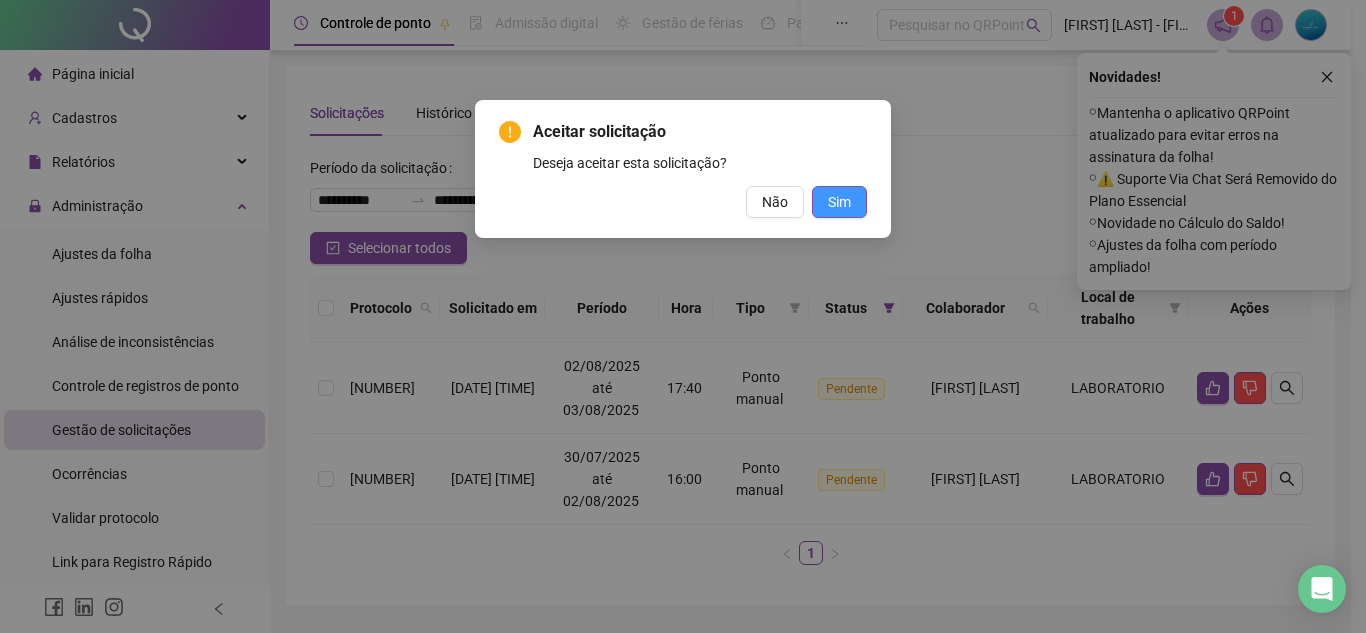 click on "Sim" at bounding box center (839, 202) 